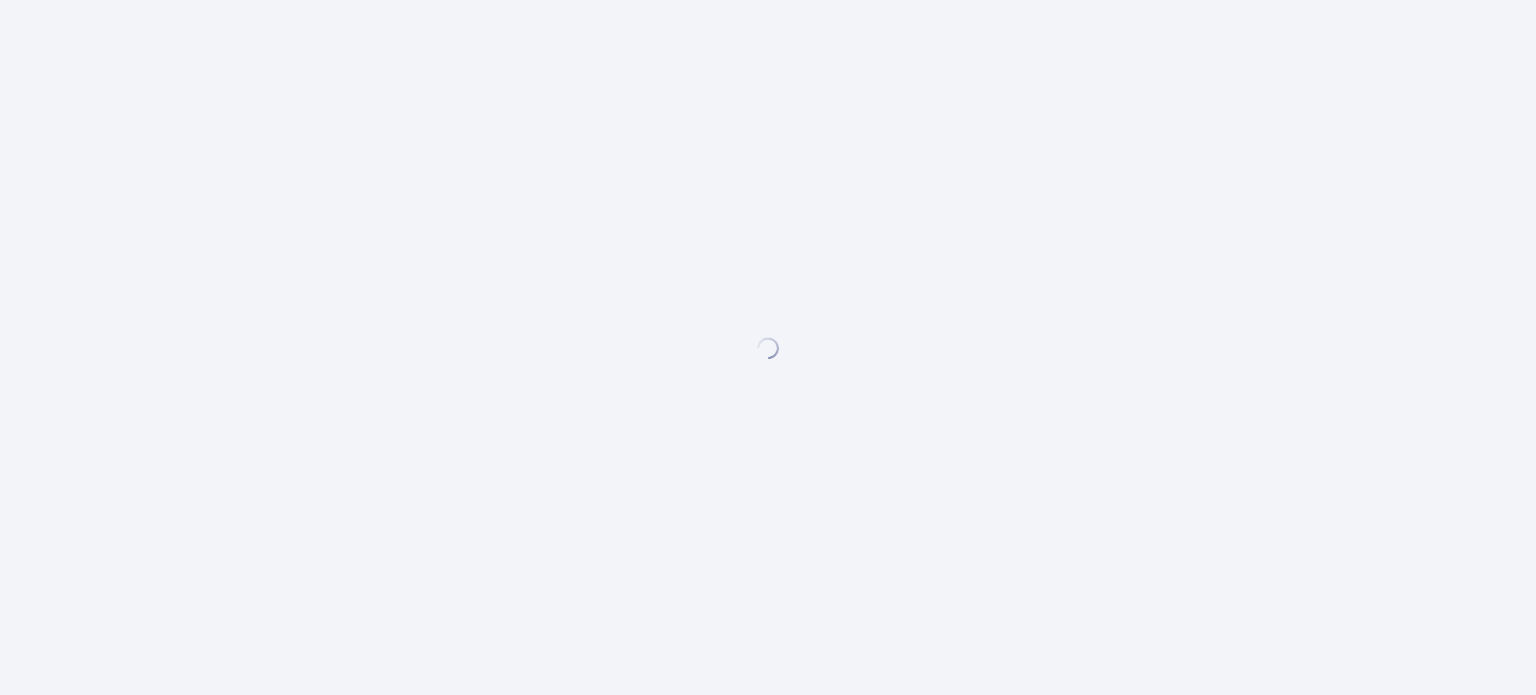 scroll, scrollTop: 0, scrollLeft: 0, axis: both 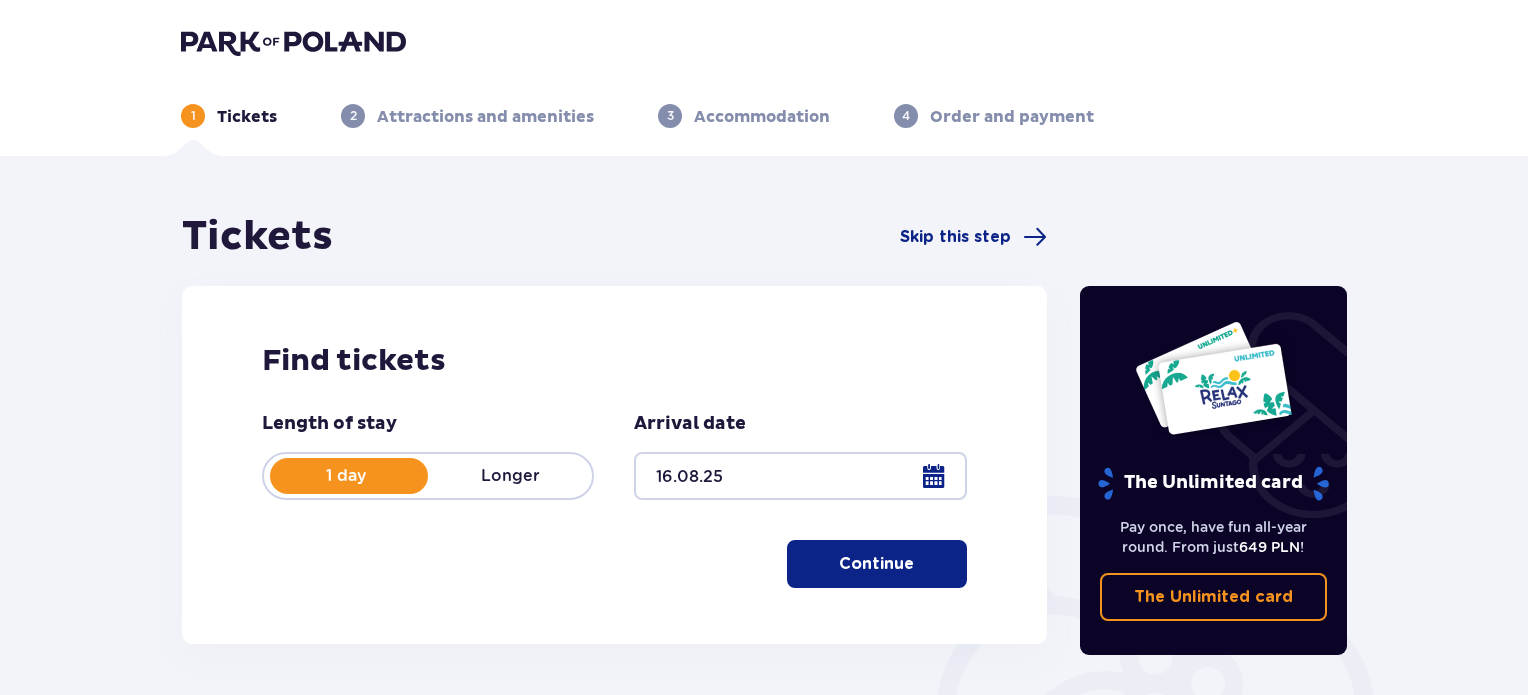 click on "Continue" at bounding box center [876, 564] 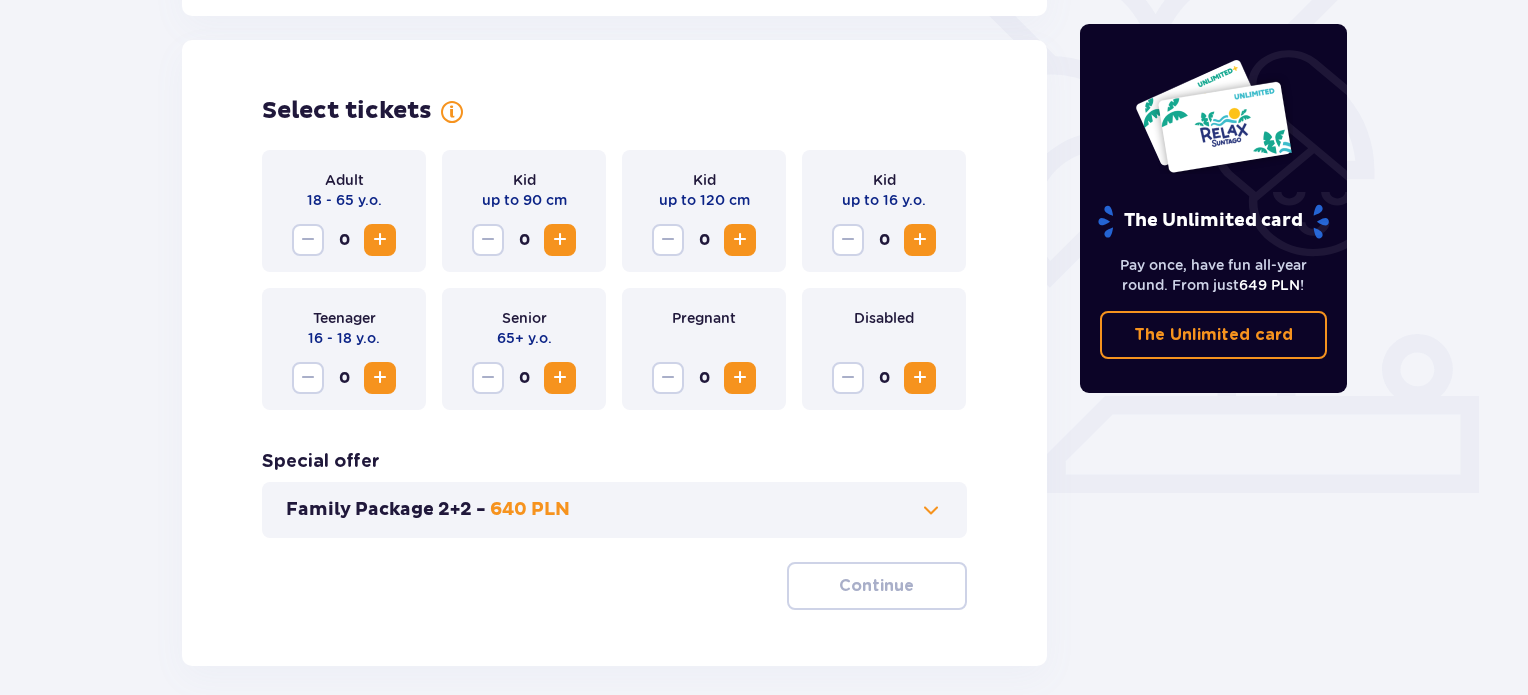 scroll, scrollTop: 556, scrollLeft: 0, axis: vertical 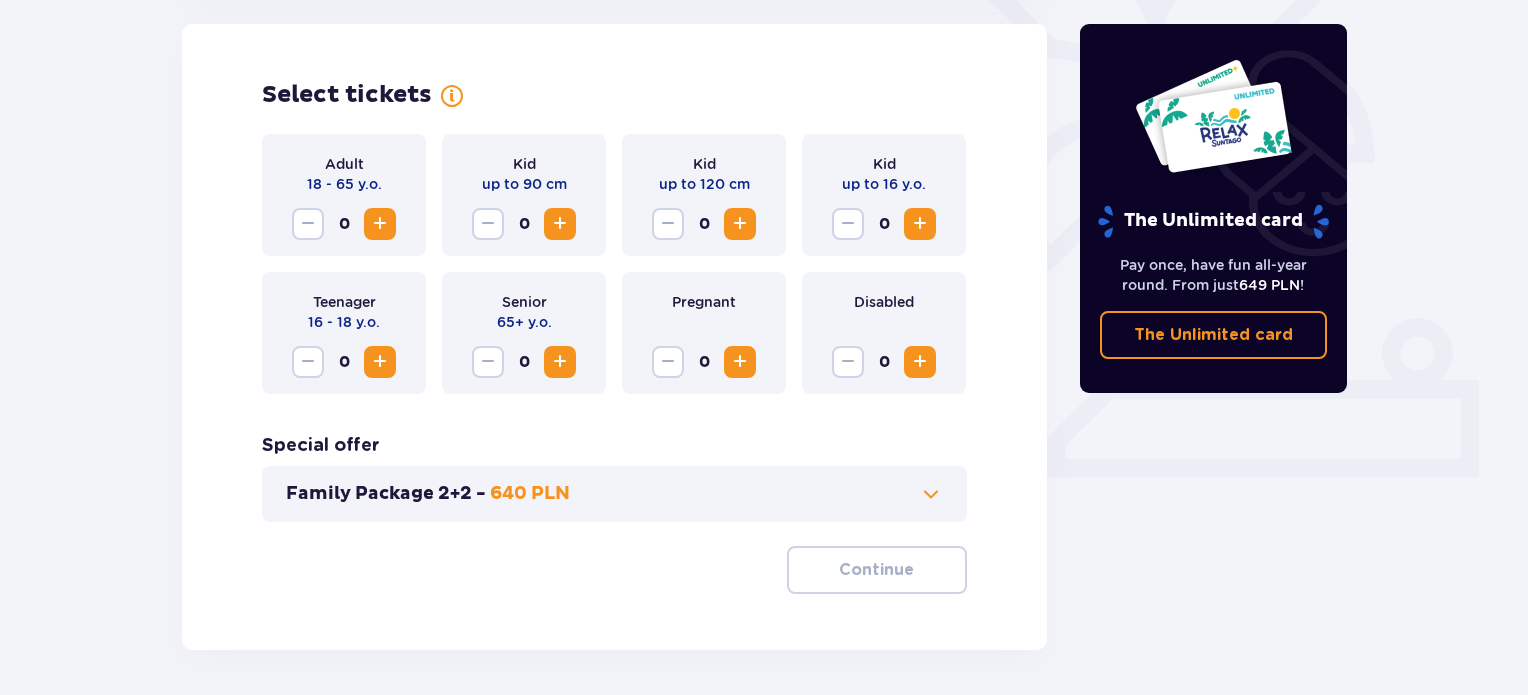 click at bounding box center [920, 224] 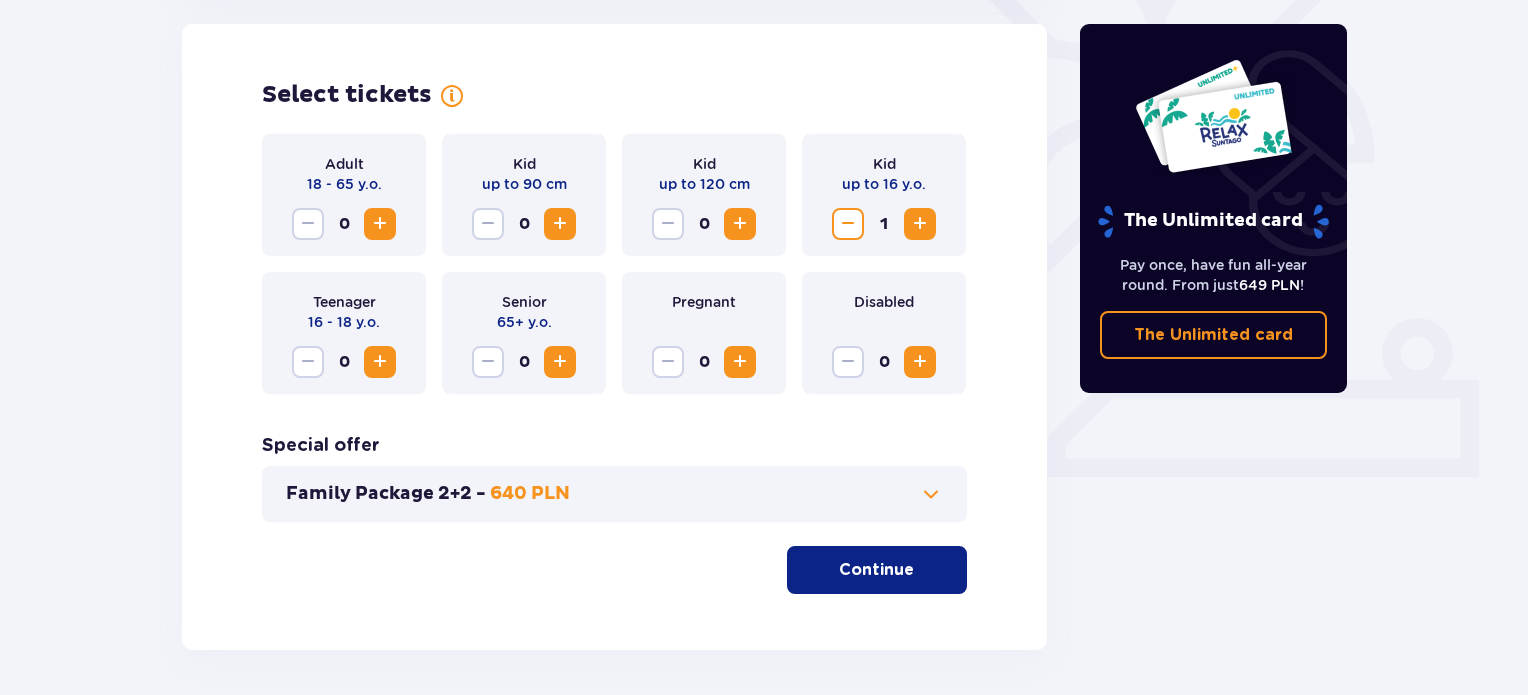 click at bounding box center (920, 224) 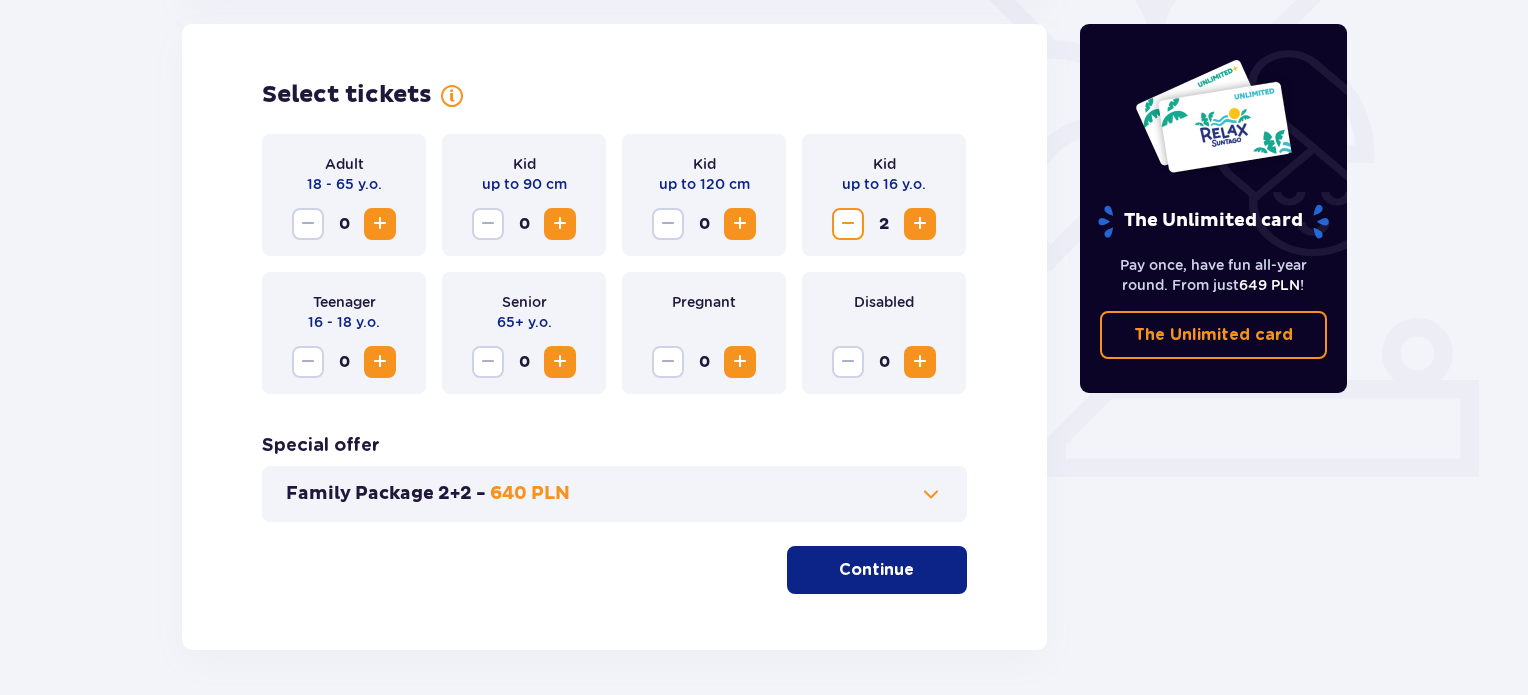 click at bounding box center (380, 224) 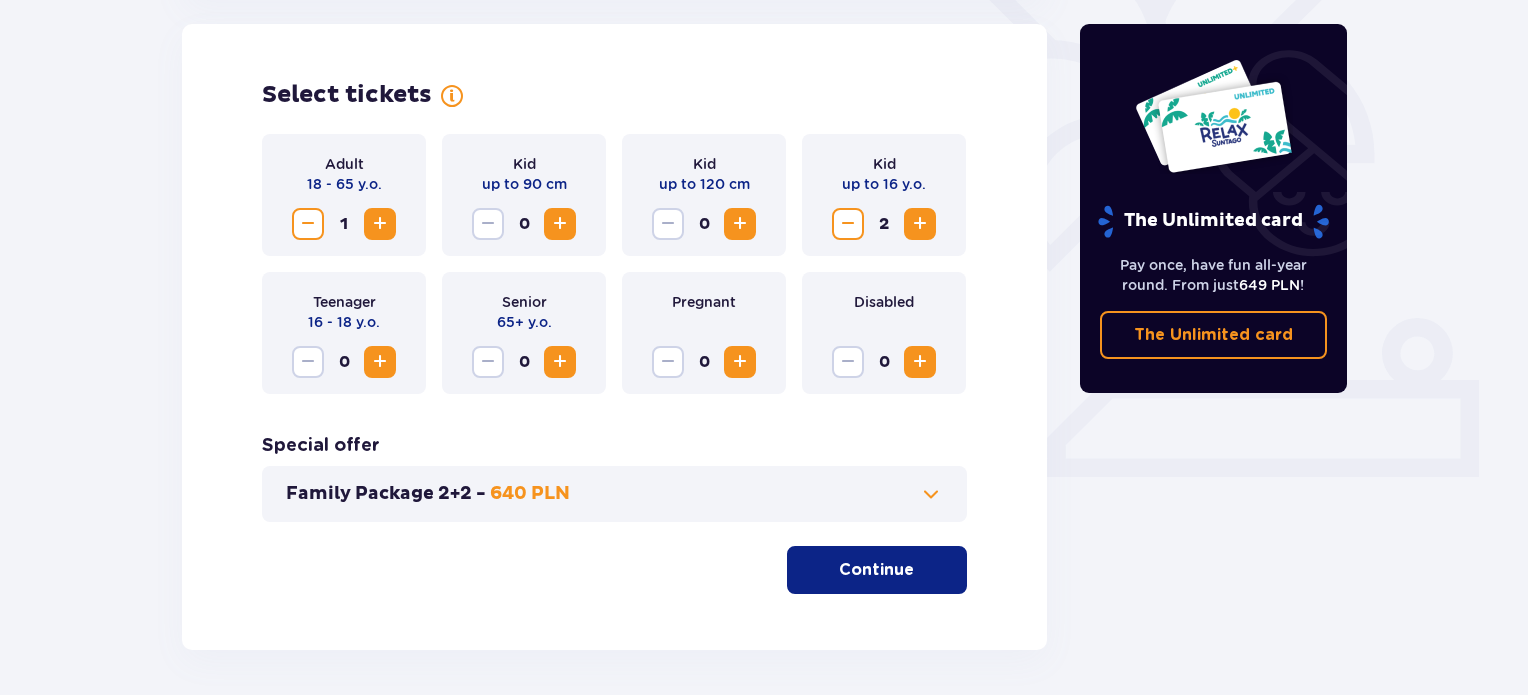 click at bounding box center (380, 224) 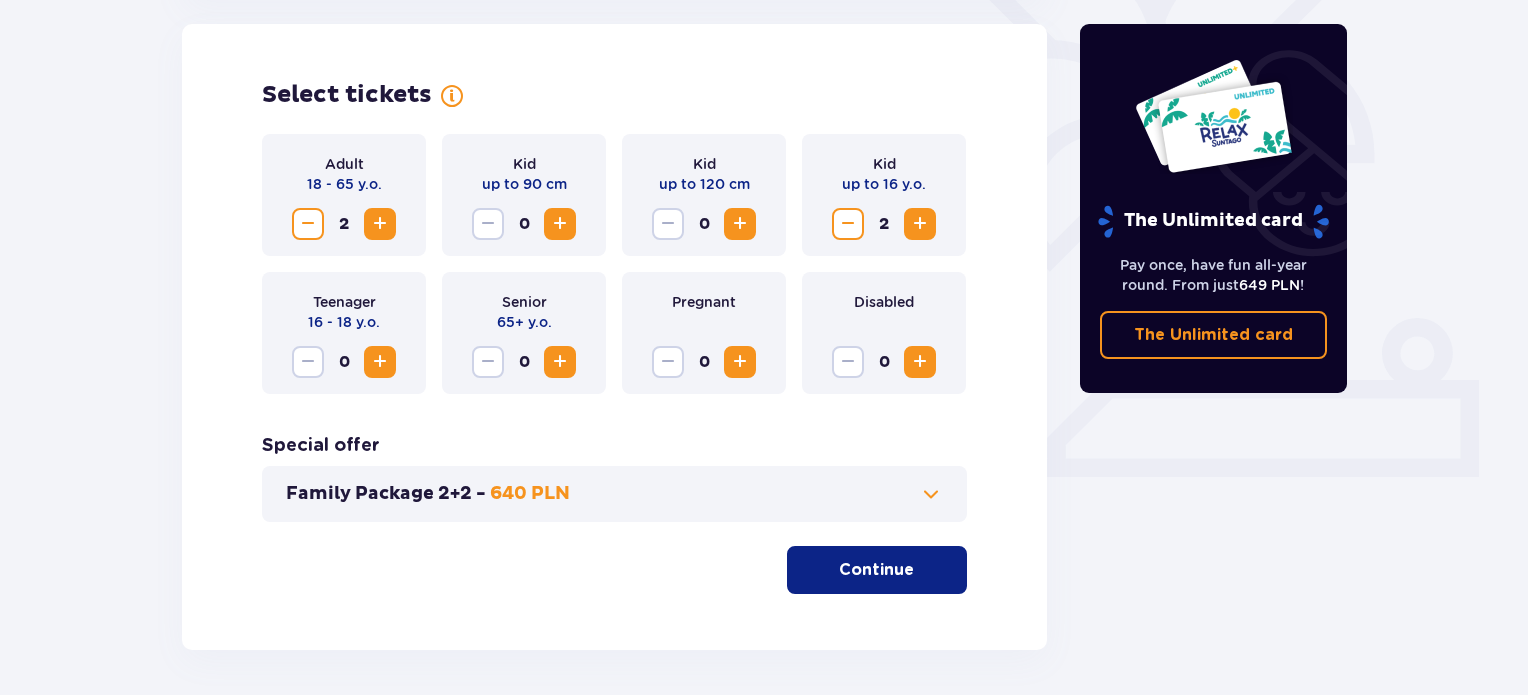 click on "Continue" at bounding box center (876, 570) 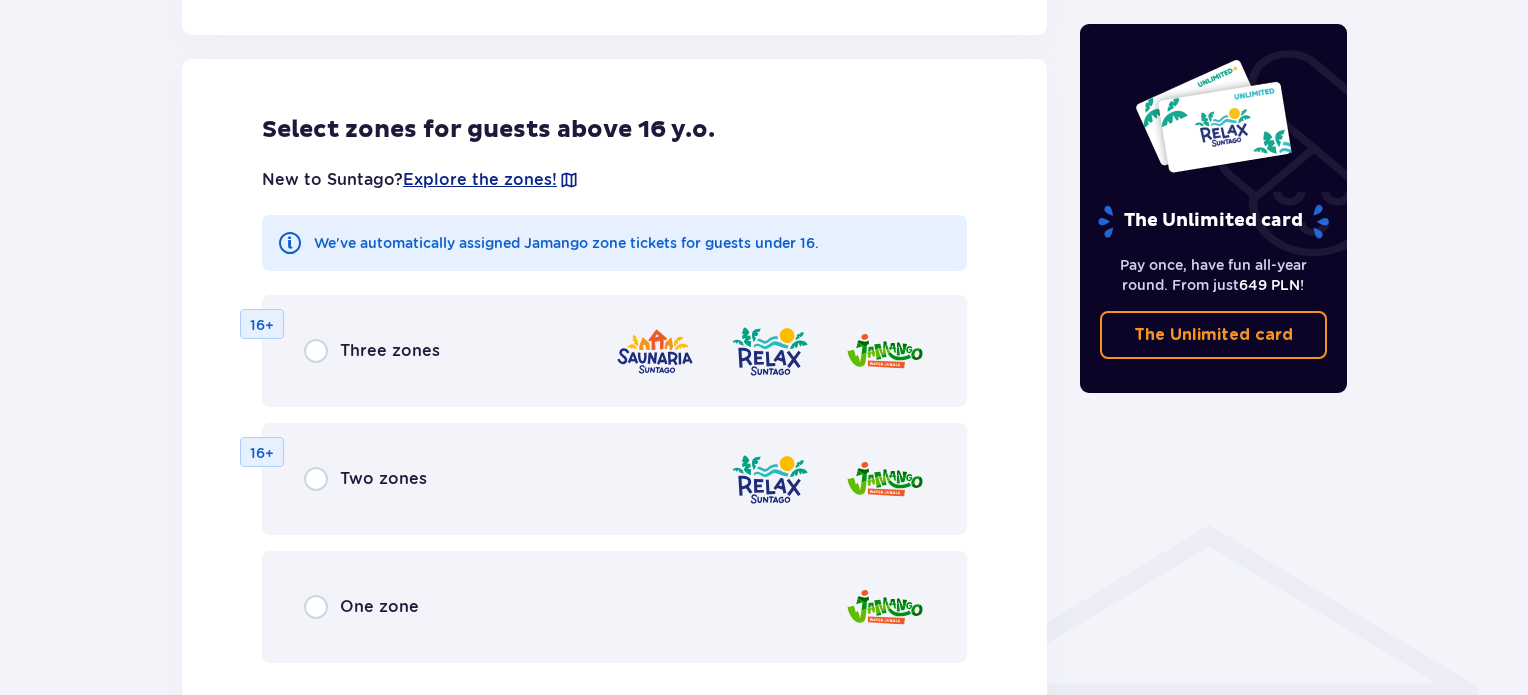 scroll, scrollTop: 1110, scrollLeft: 0, axis: vertical 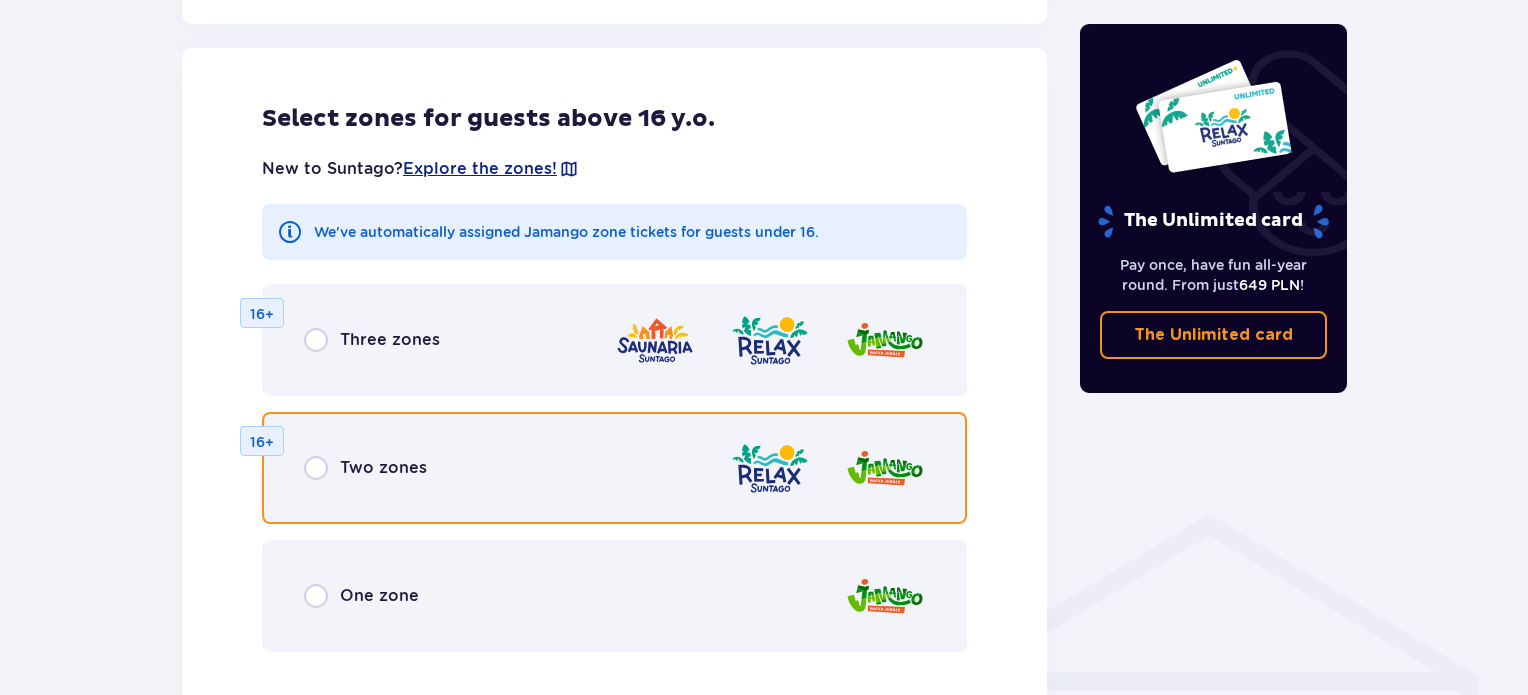 click at bounding box center (316, 468) 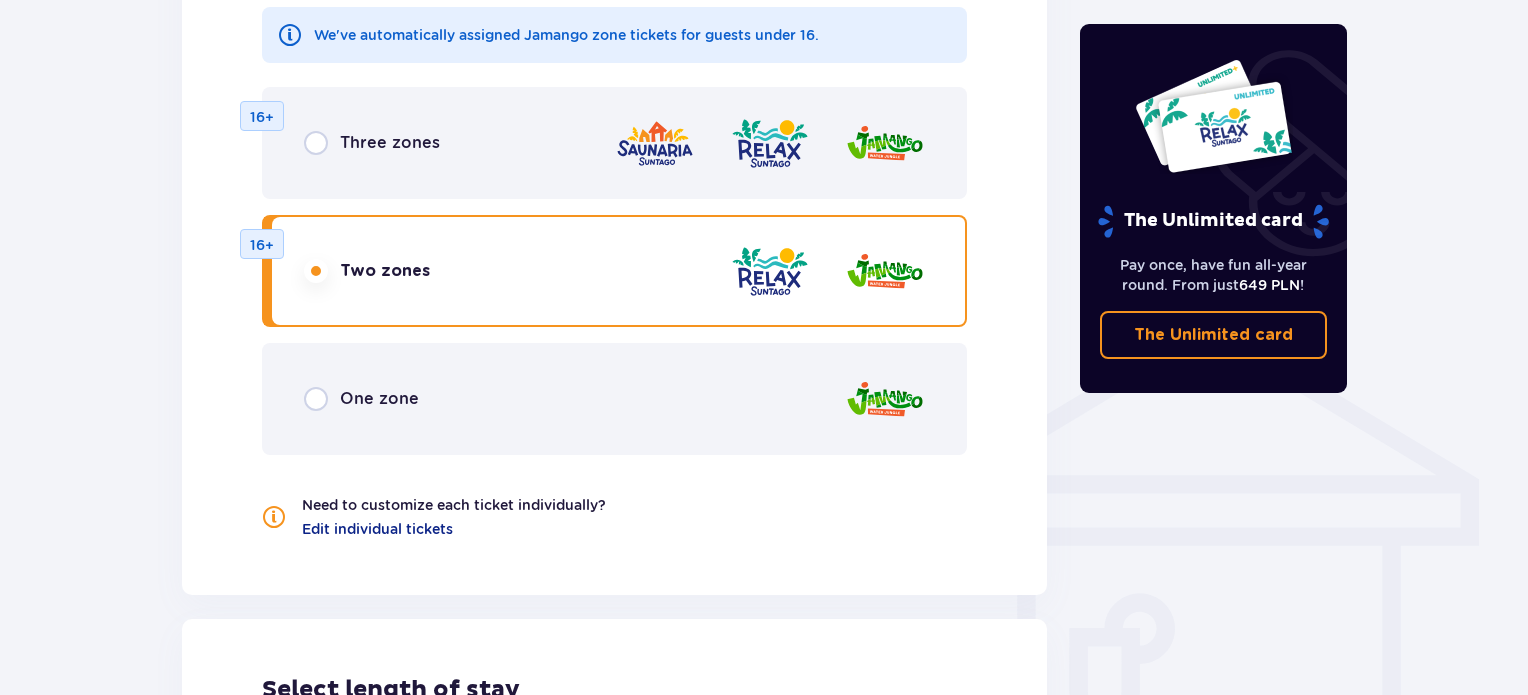 scroll, scrollTop: 1278, scrollLeft: 0, axis: vertical 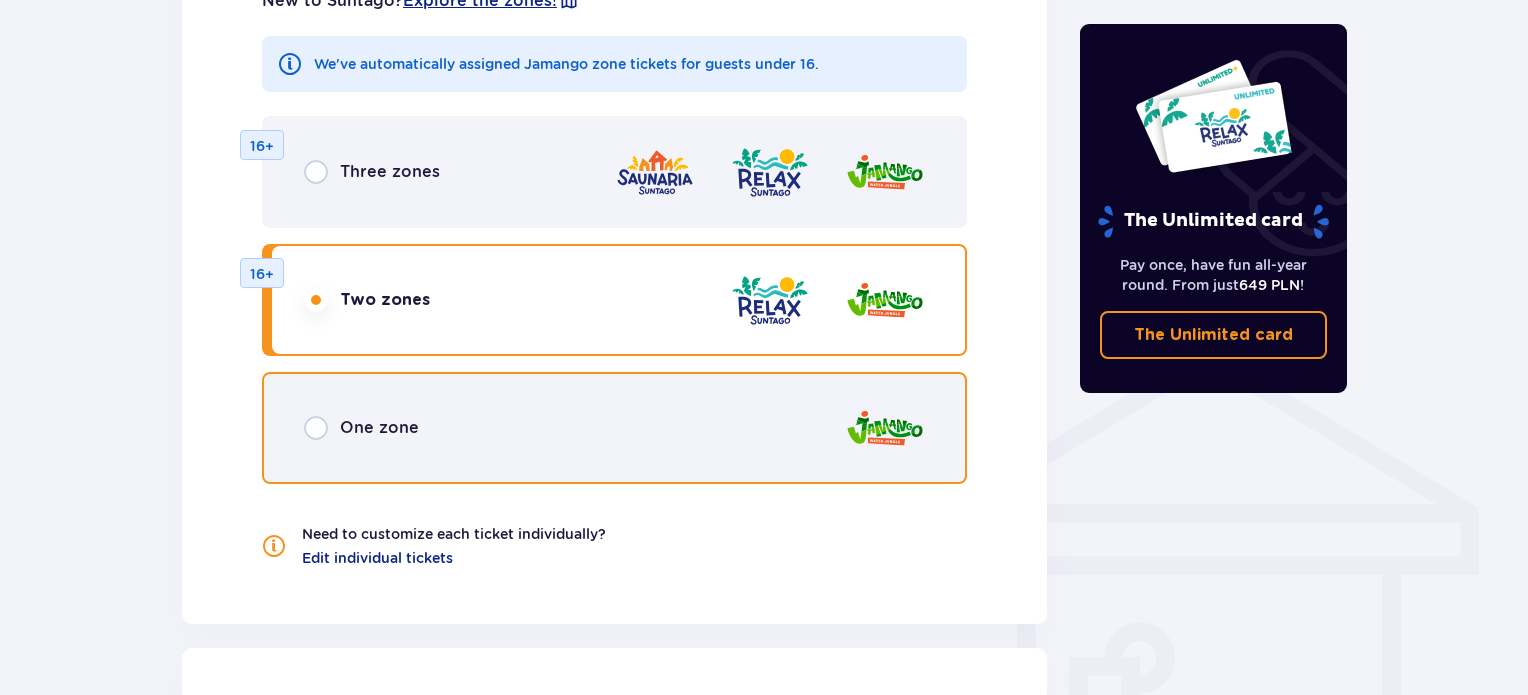 click at bounding box center (316, 428) 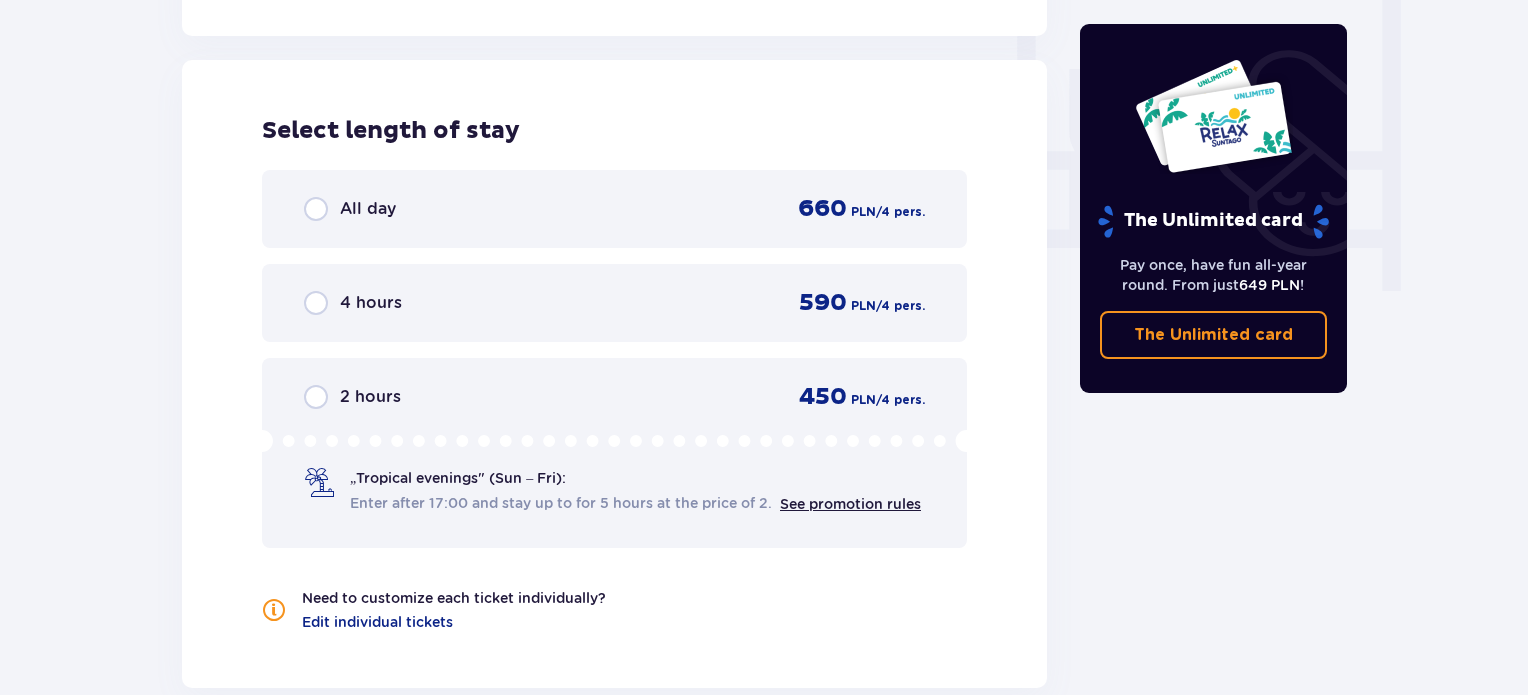 scroll, scrollTop: 1878, scrollLeft: 0, axis: vertical 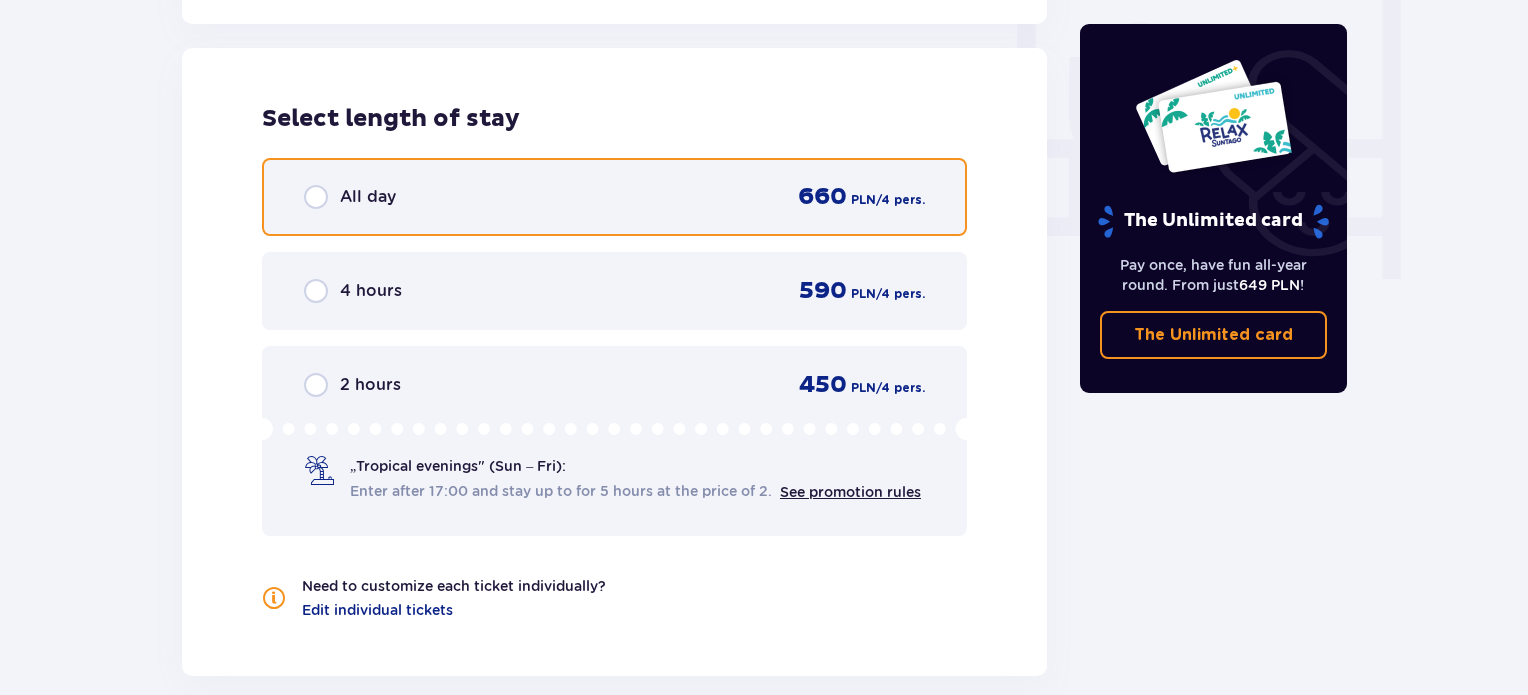 click at bounding box center (316, 197) 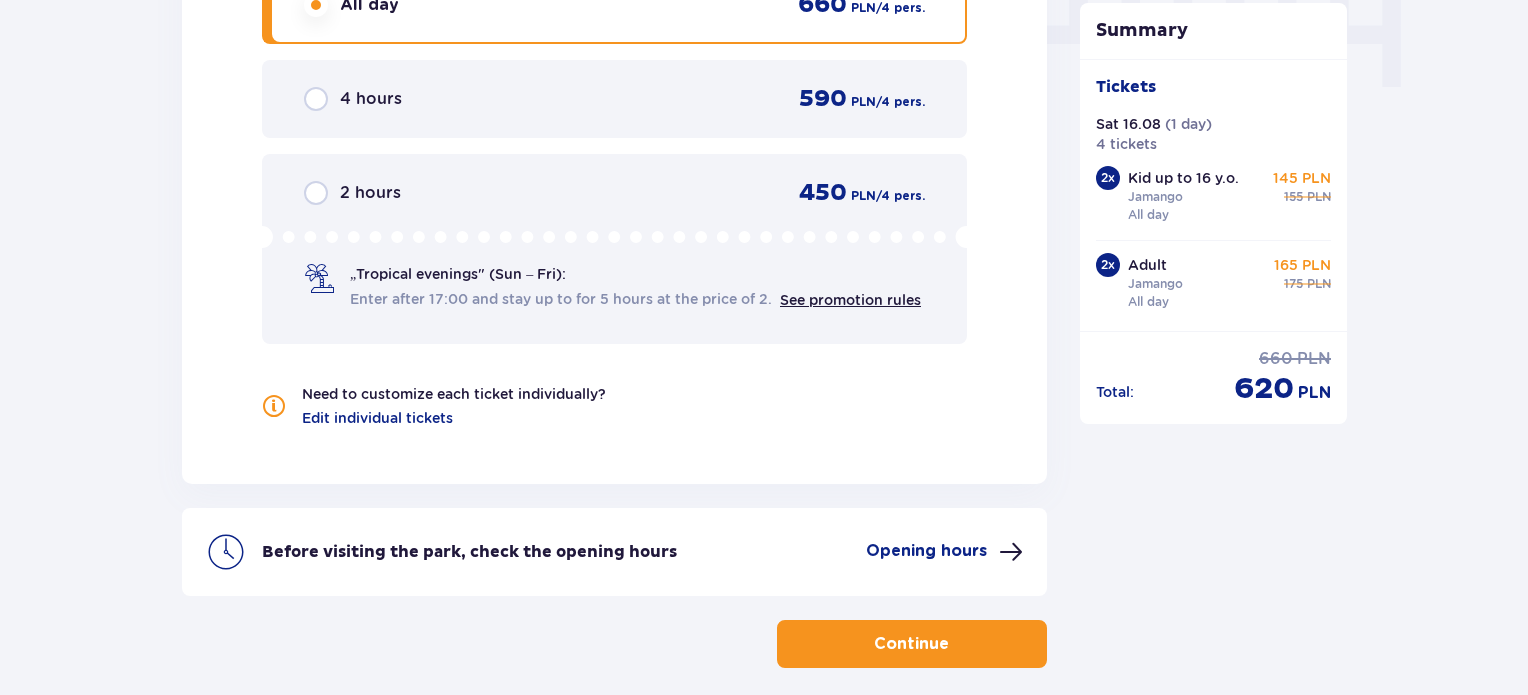 scroll, scrollTop: 2160, scrollLeft: 0, axis: vertical 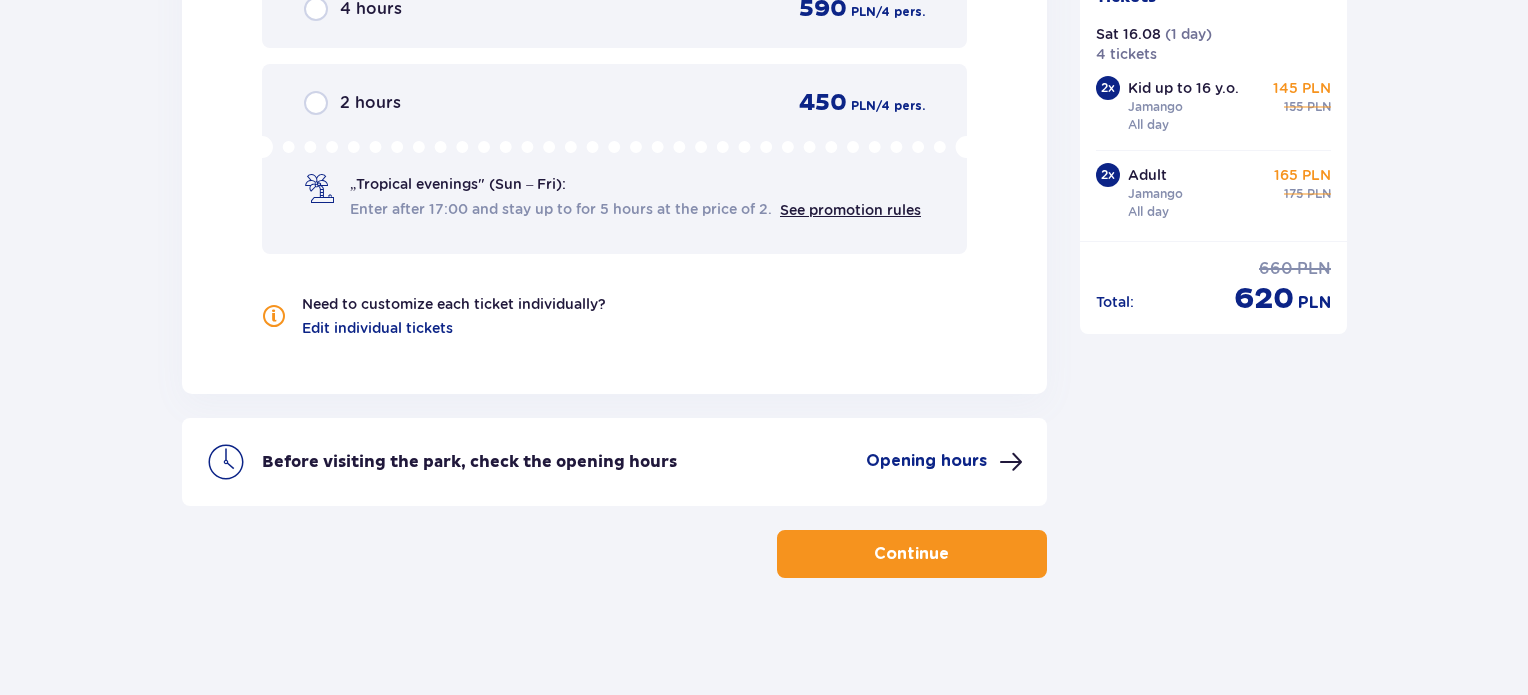 click on "Continue" at bounding box center (911, 554) 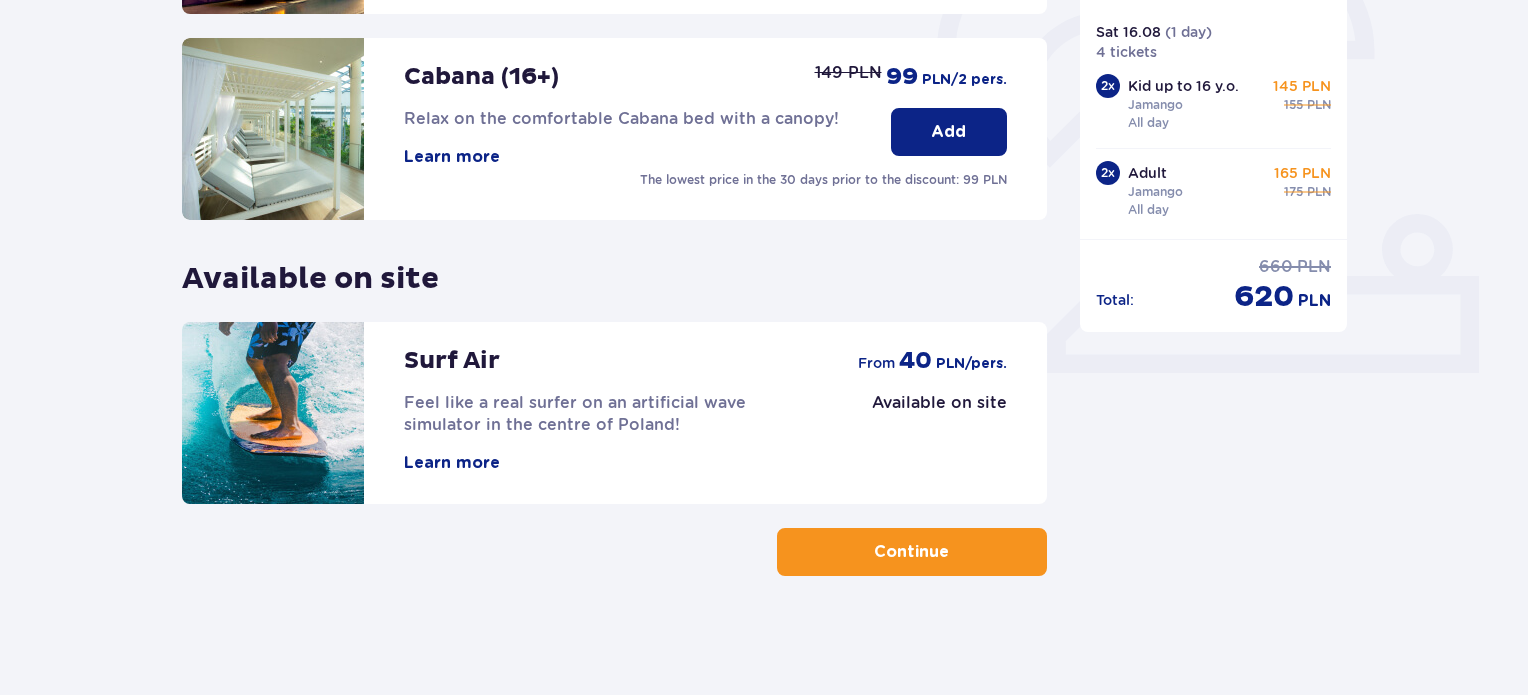 scroll, scrollTop: 660, scrollLeft: 0, axis: vertical 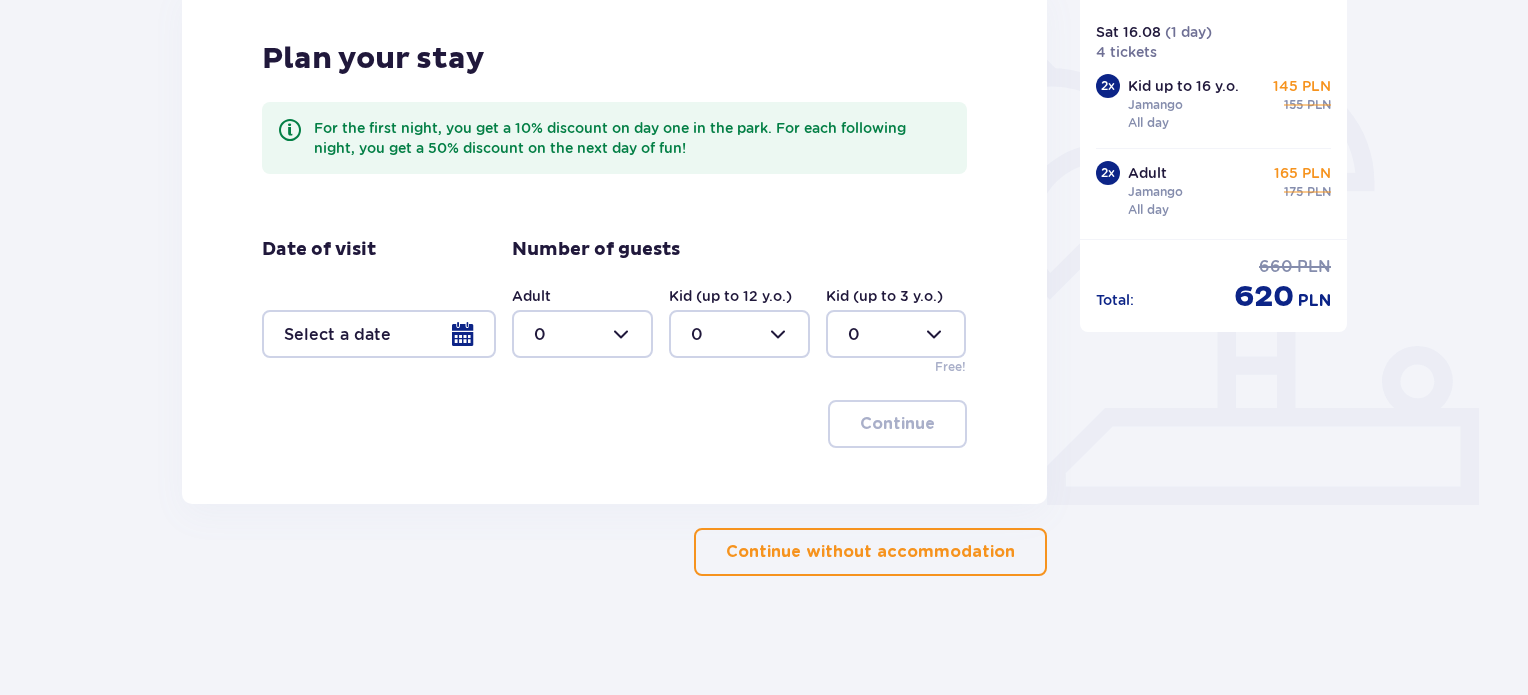 click on "Continue without accommodation" at bounding box center [870, 552] 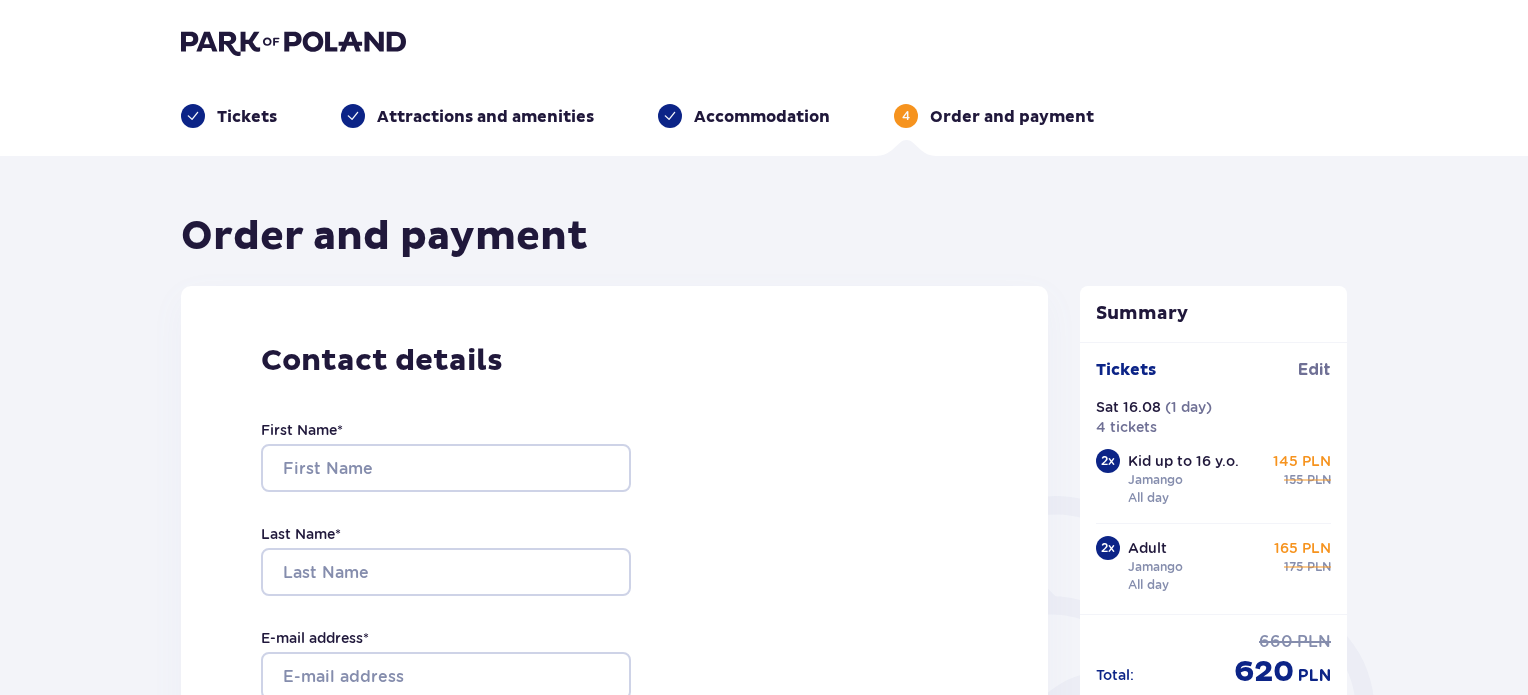scroll, scrollTop: 0, scrollLeft: 0, axis: both 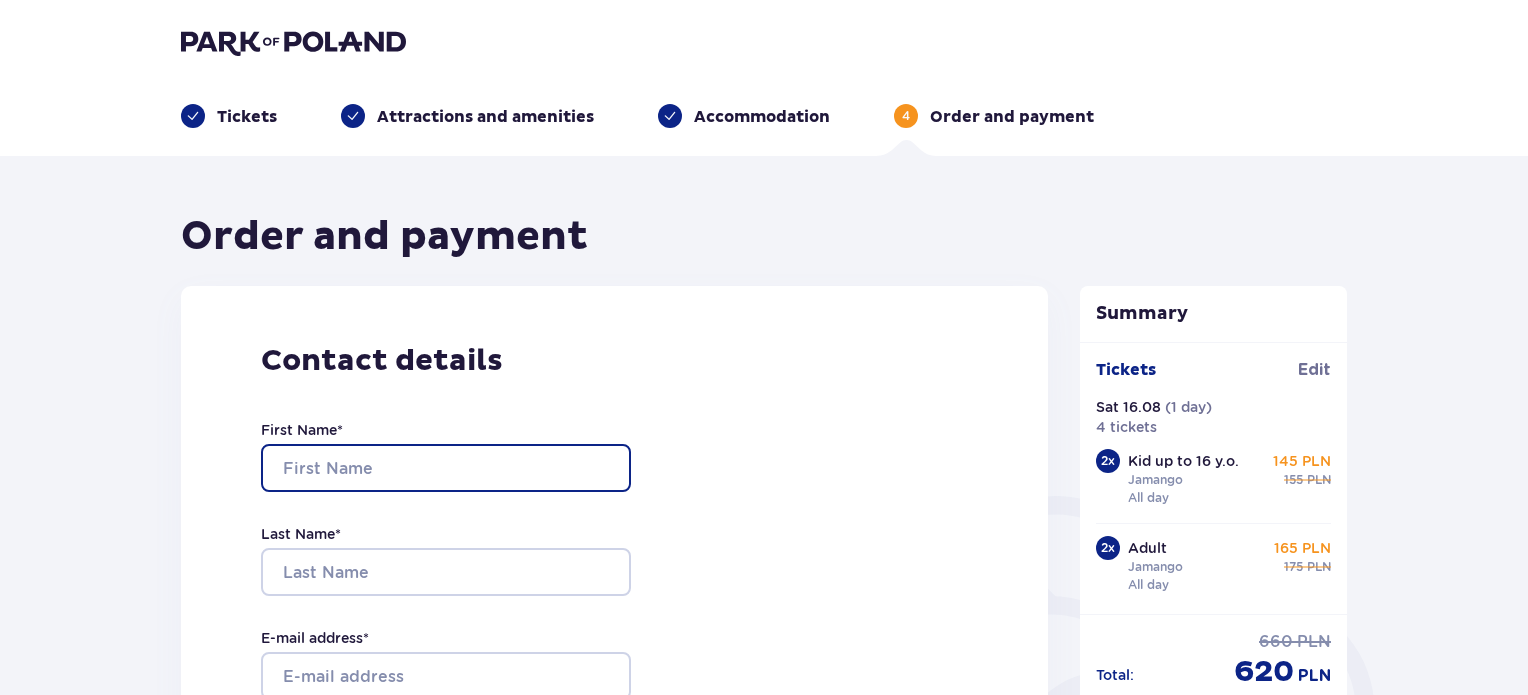 click on "First Name *" at bounding box center [446, 468] 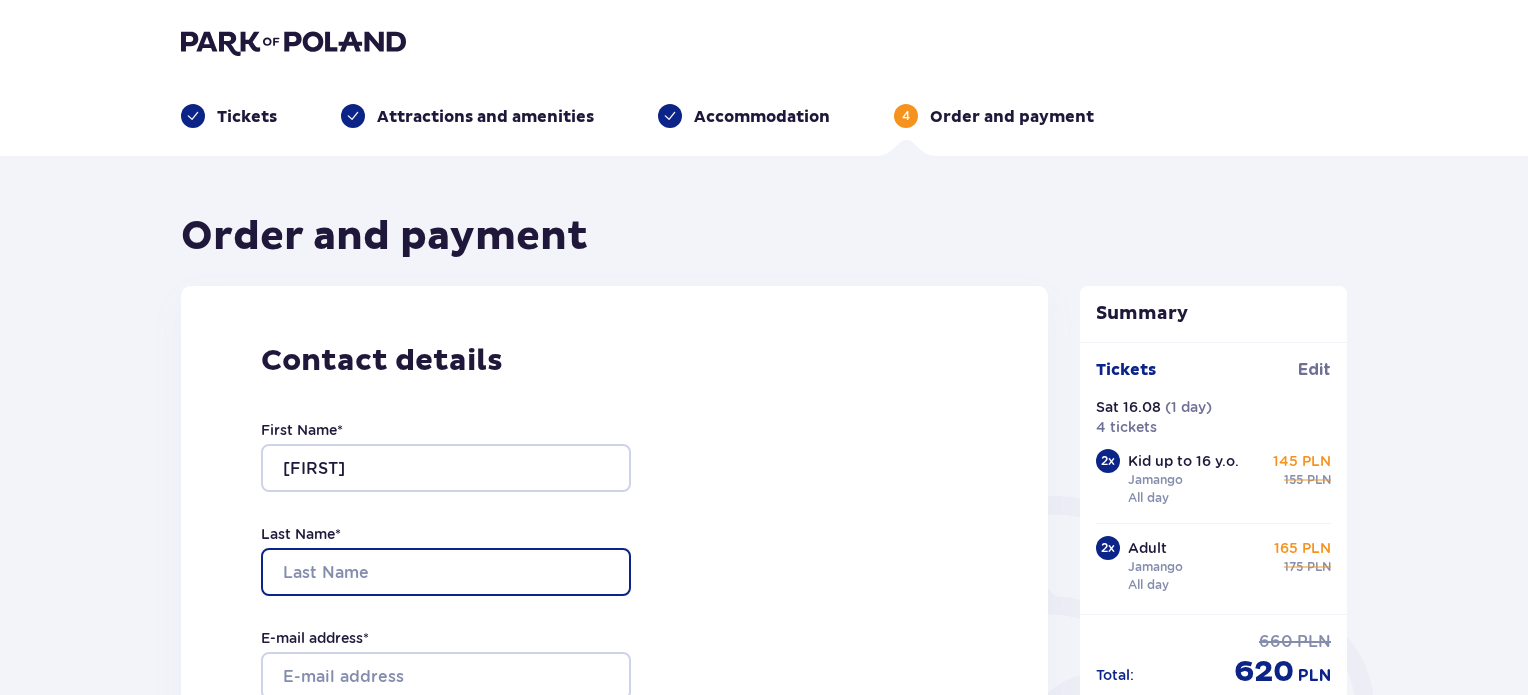 click on "Last Name *" at bounding box center [446, 572] 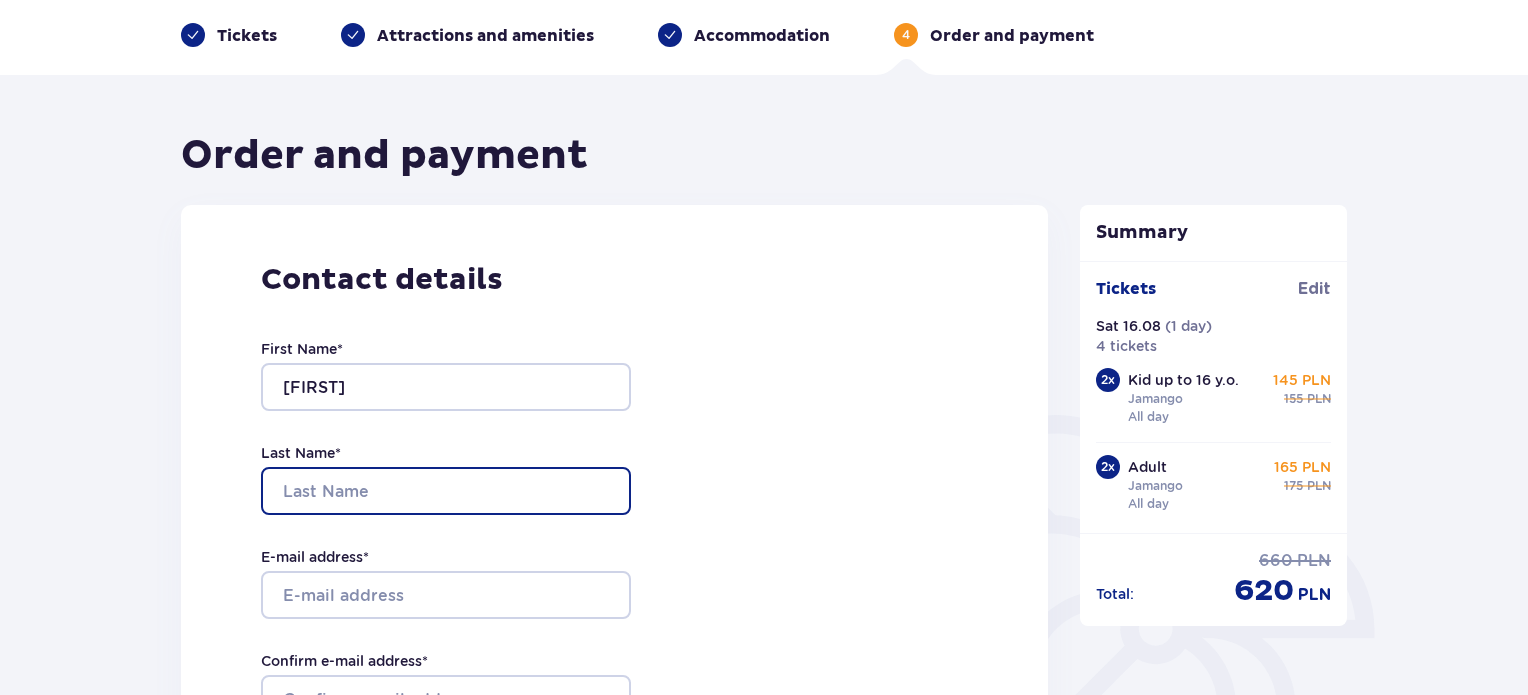 scroll, scrollTop: 200, scrollLeft: 0, axis: vertical 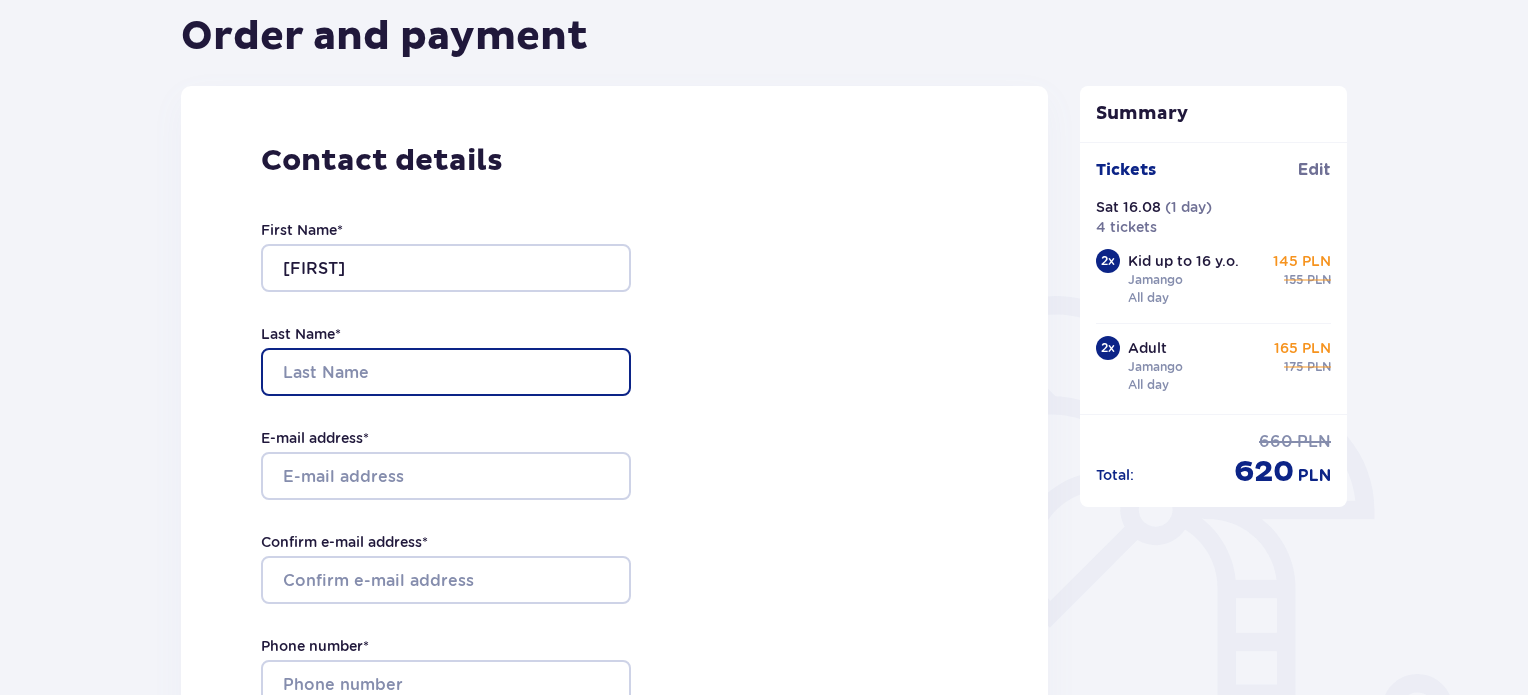 click on "Last Name *" at bounding box center (446, 372) 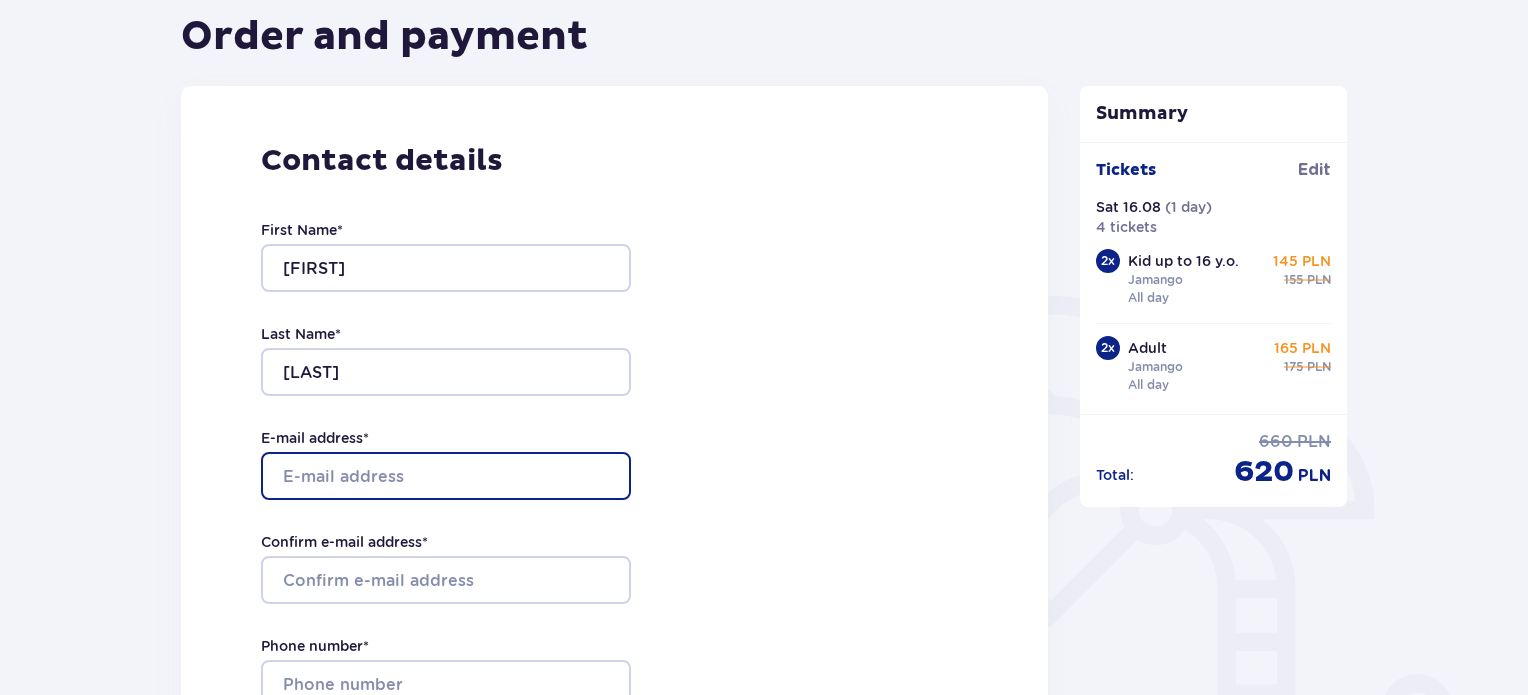 click on "E-mail address *" at bounding box center (446, 476) 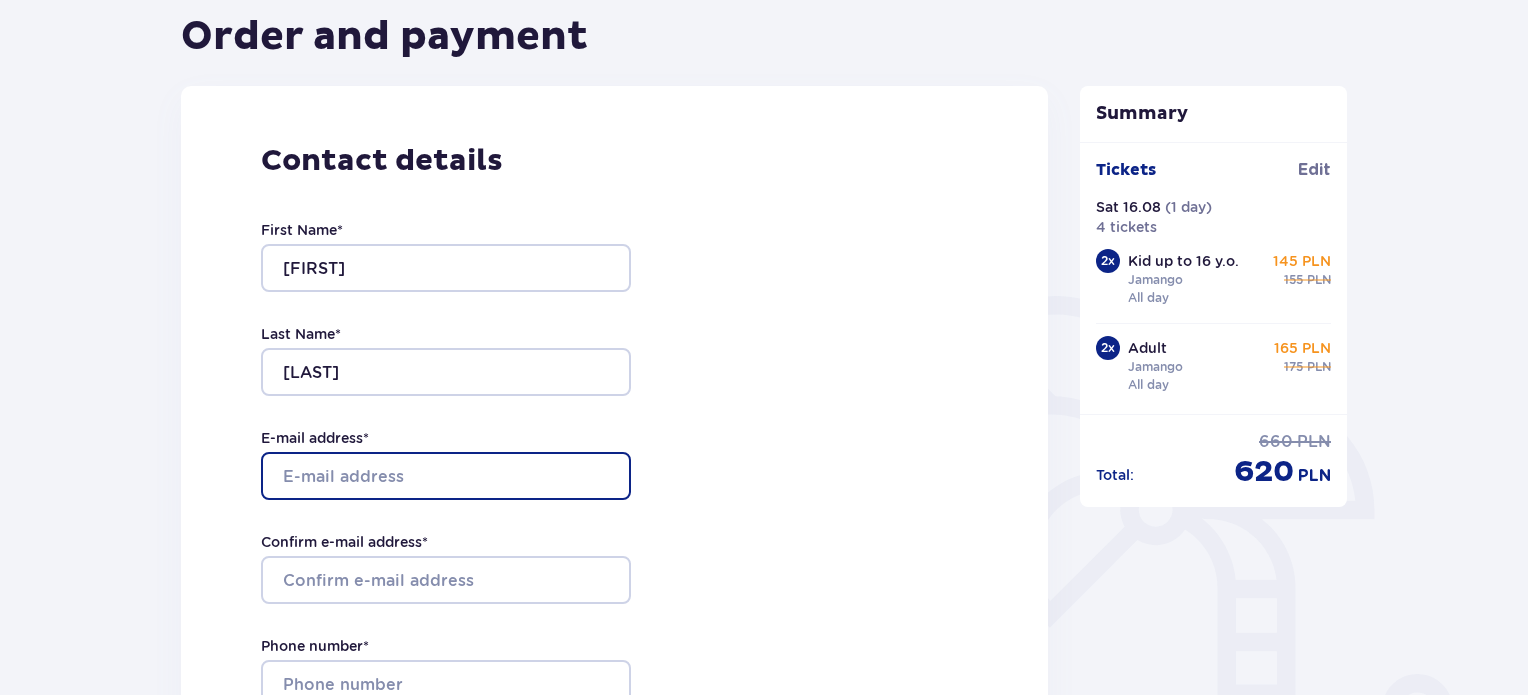 type on "milda_b@hotmail.com" 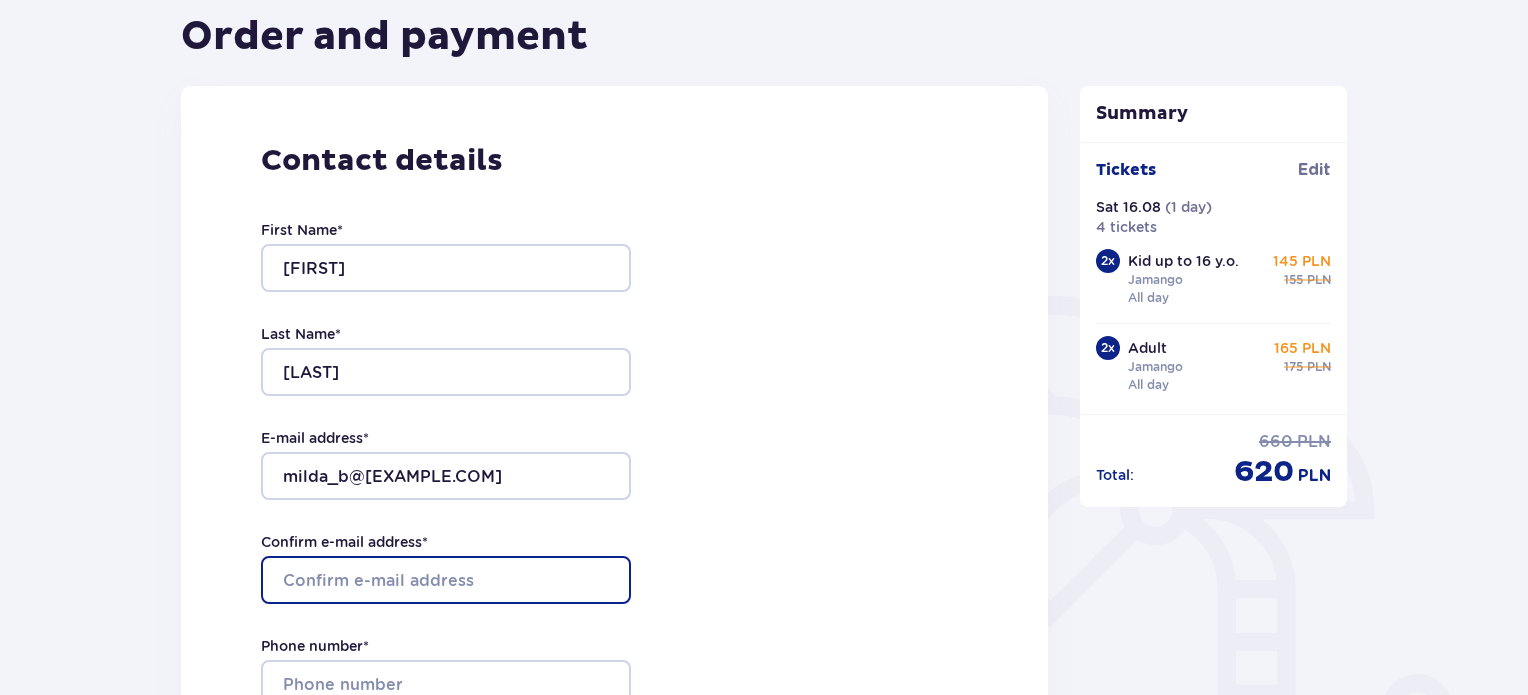 click on "Confirm e-mail address *" at bounding box center [446, 580] 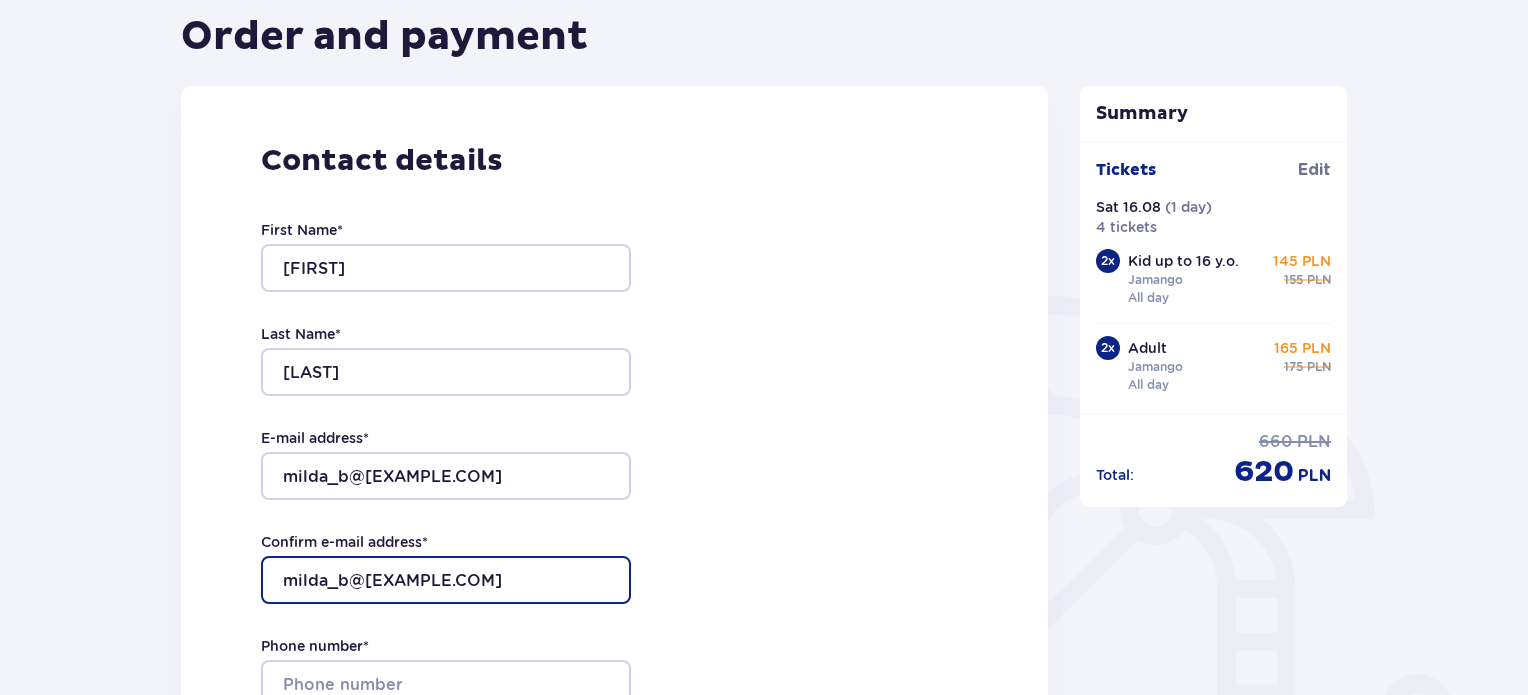 type on "milda_b@hotmail.com" 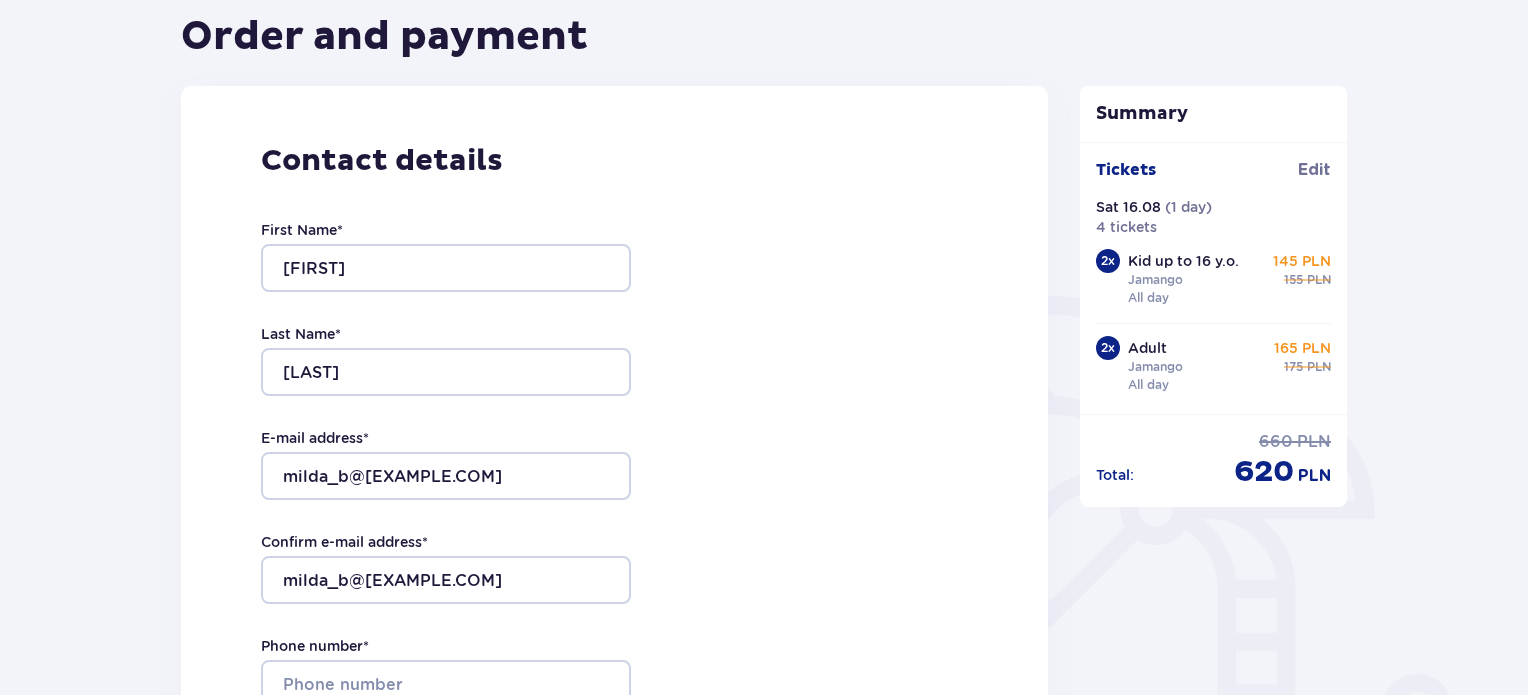 click on "Contact details First Name * Milda Last Name * Balsyte E-mail address * milda_b@hotmail.com Confirm e-mail address * milda_b@hotmail.com Phone number * Phone number, including country code, e.g. 48 ​123 ​456 ​789 I want an invoice for my company A personal invoice will be issued automatically for Clients, who do not have a business or any economic activity. Add your address to personal invoice" at bounding box center [614, 506] 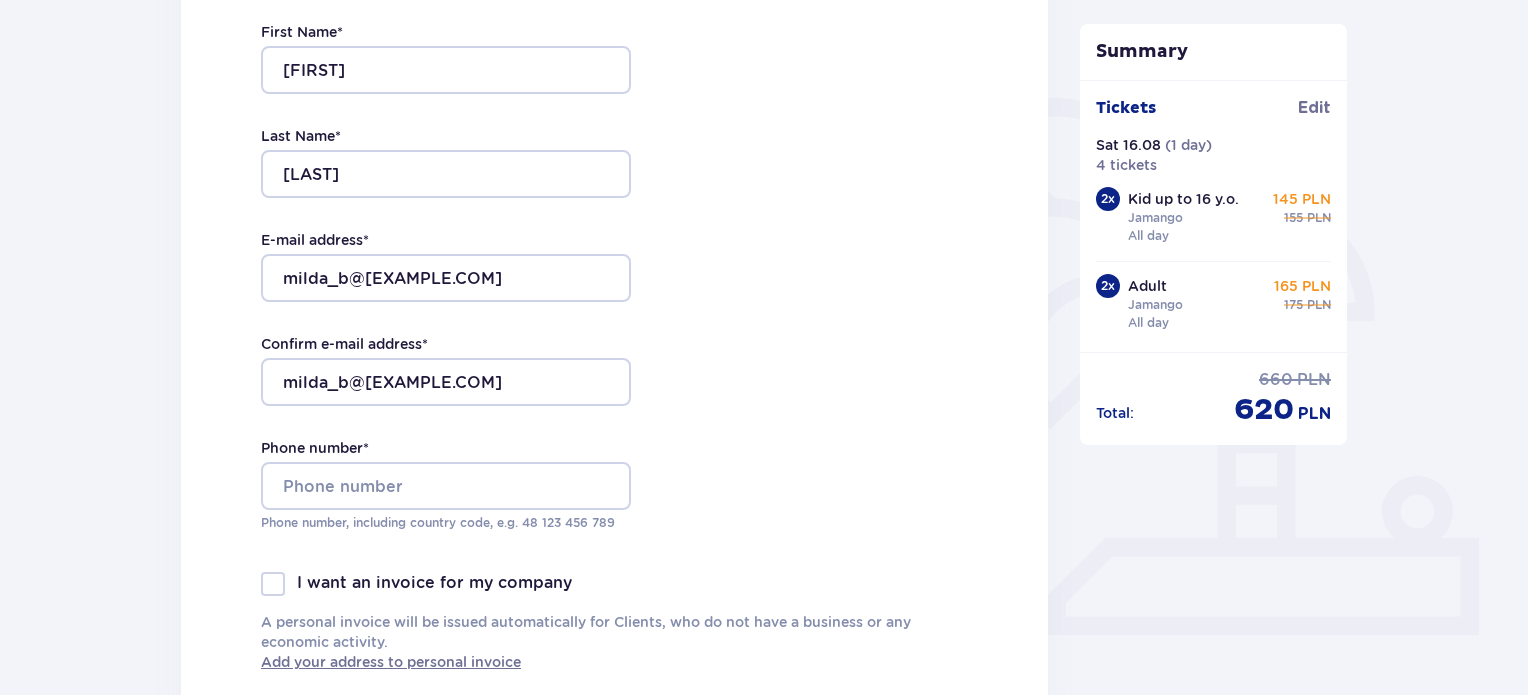 scroll, scrollTop: 400, scrollLeft: 0, axis: vertical 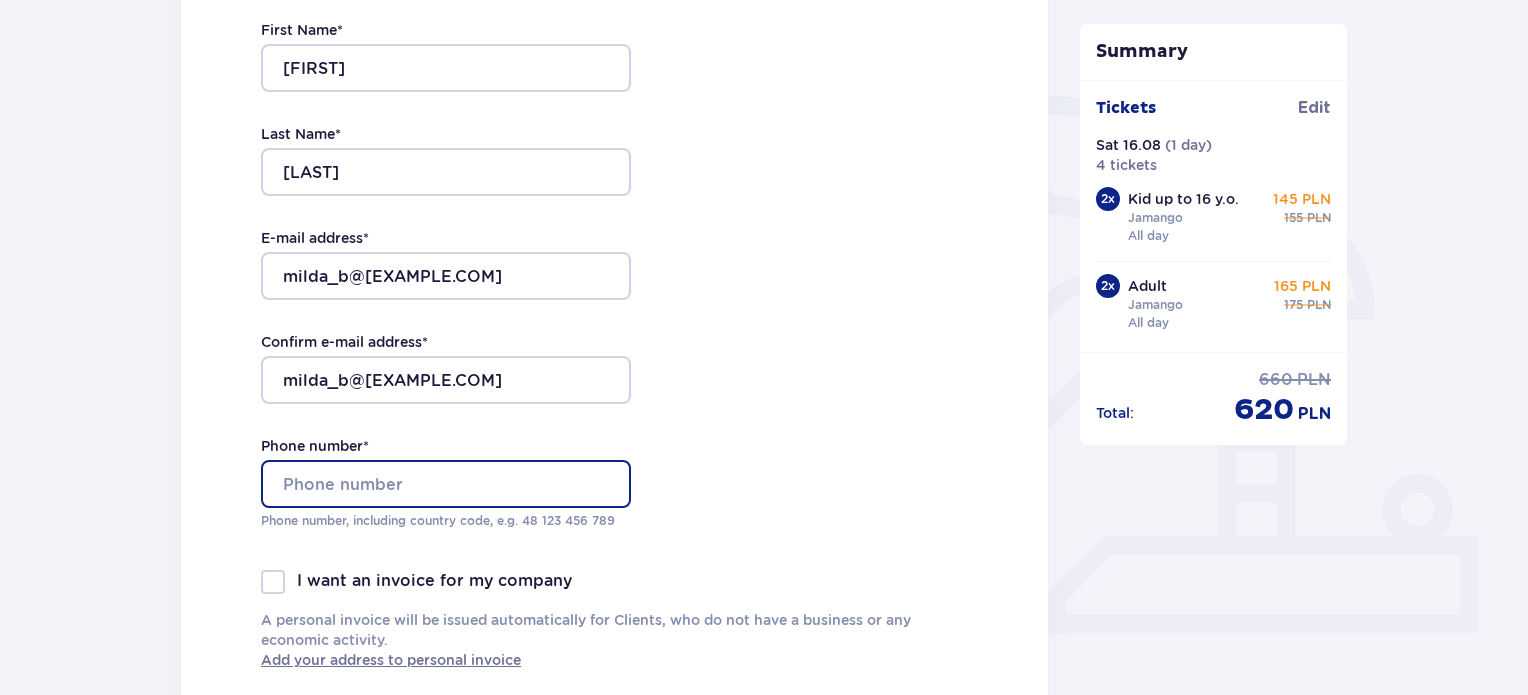 click on "Phone number *" at bounding box center [446, 484] 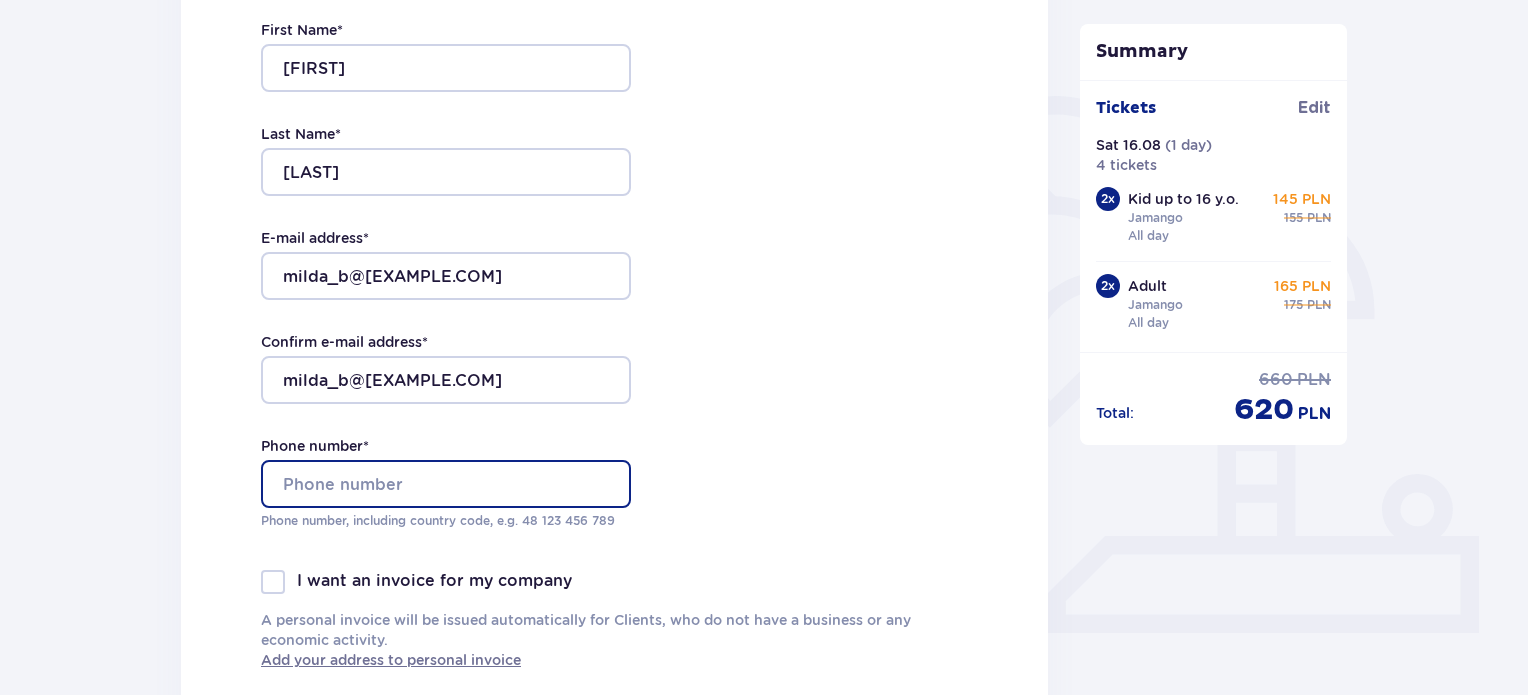 type on "+37060846122" 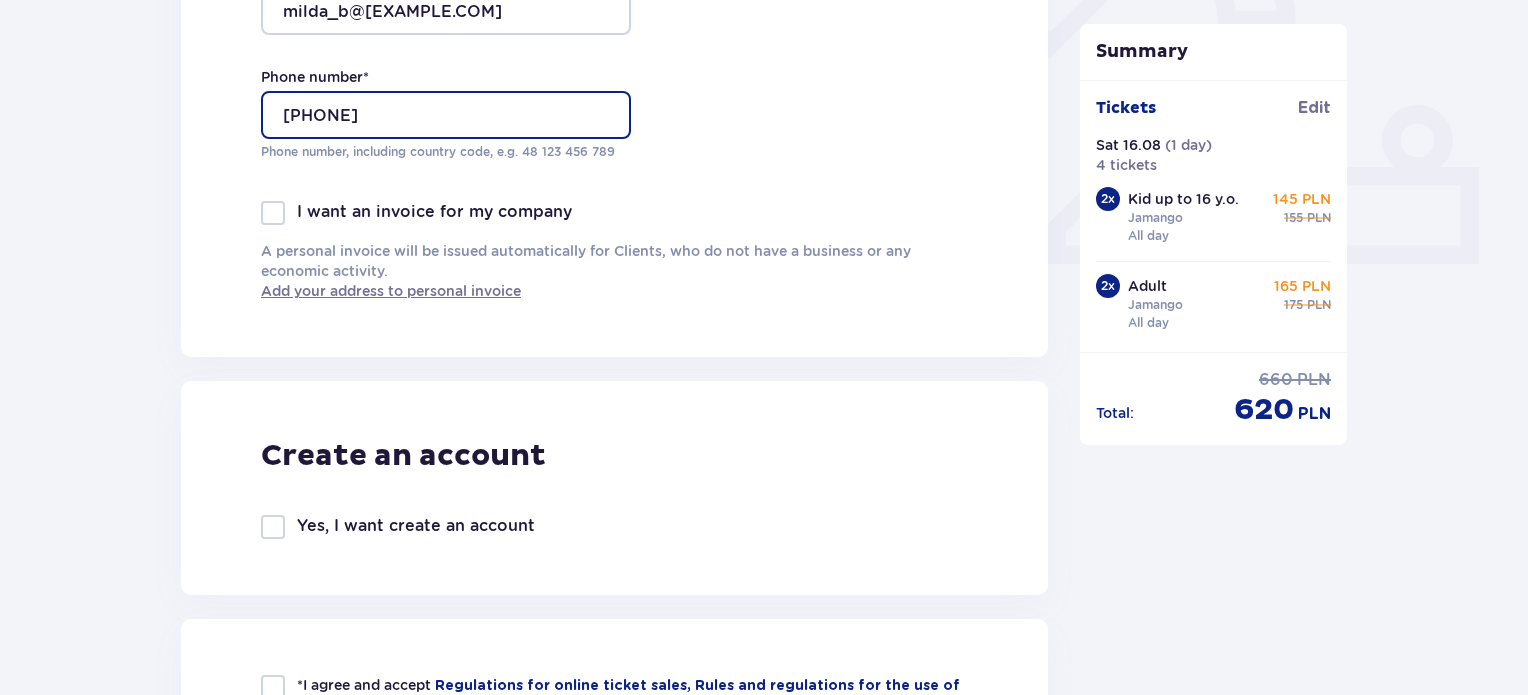 scroll, scrollTop: 800, scrollLeft: 0, axis: vertical 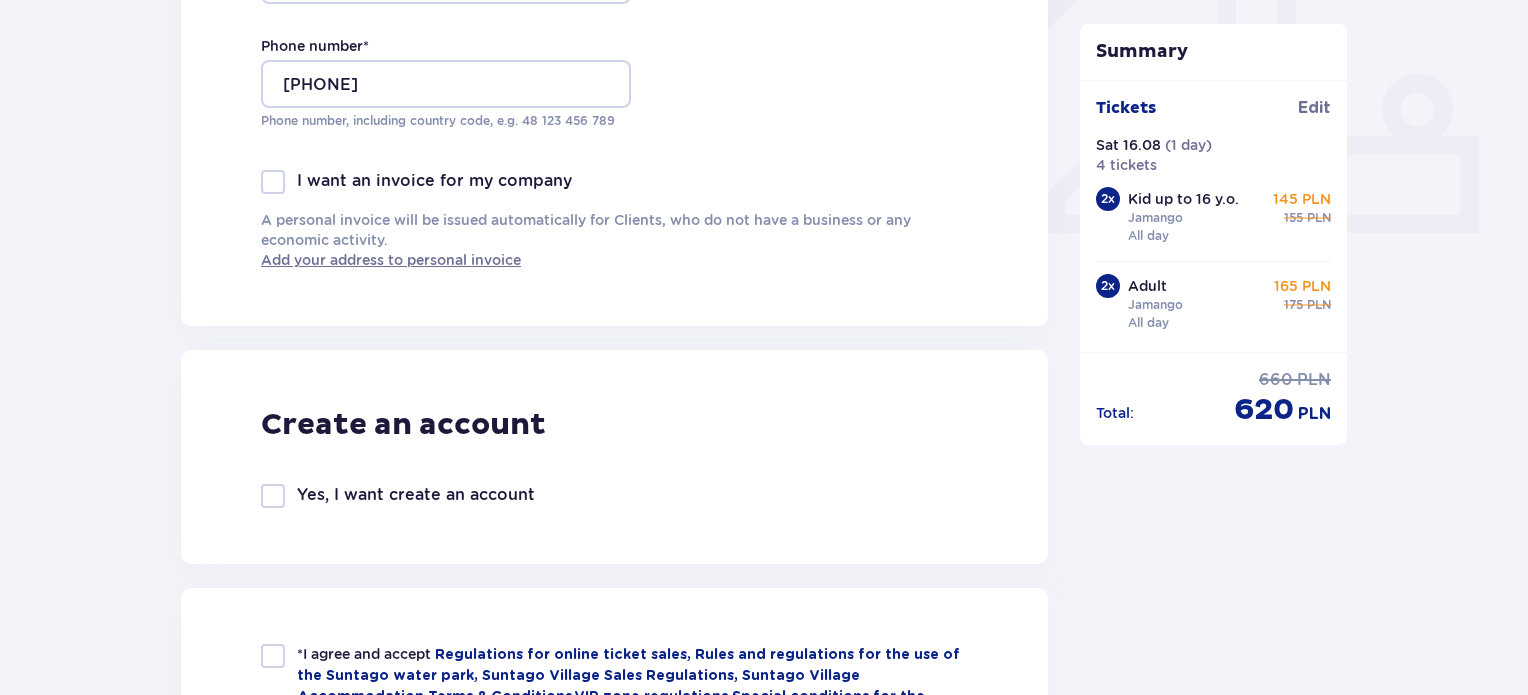 click at bounding box center (273, 496) 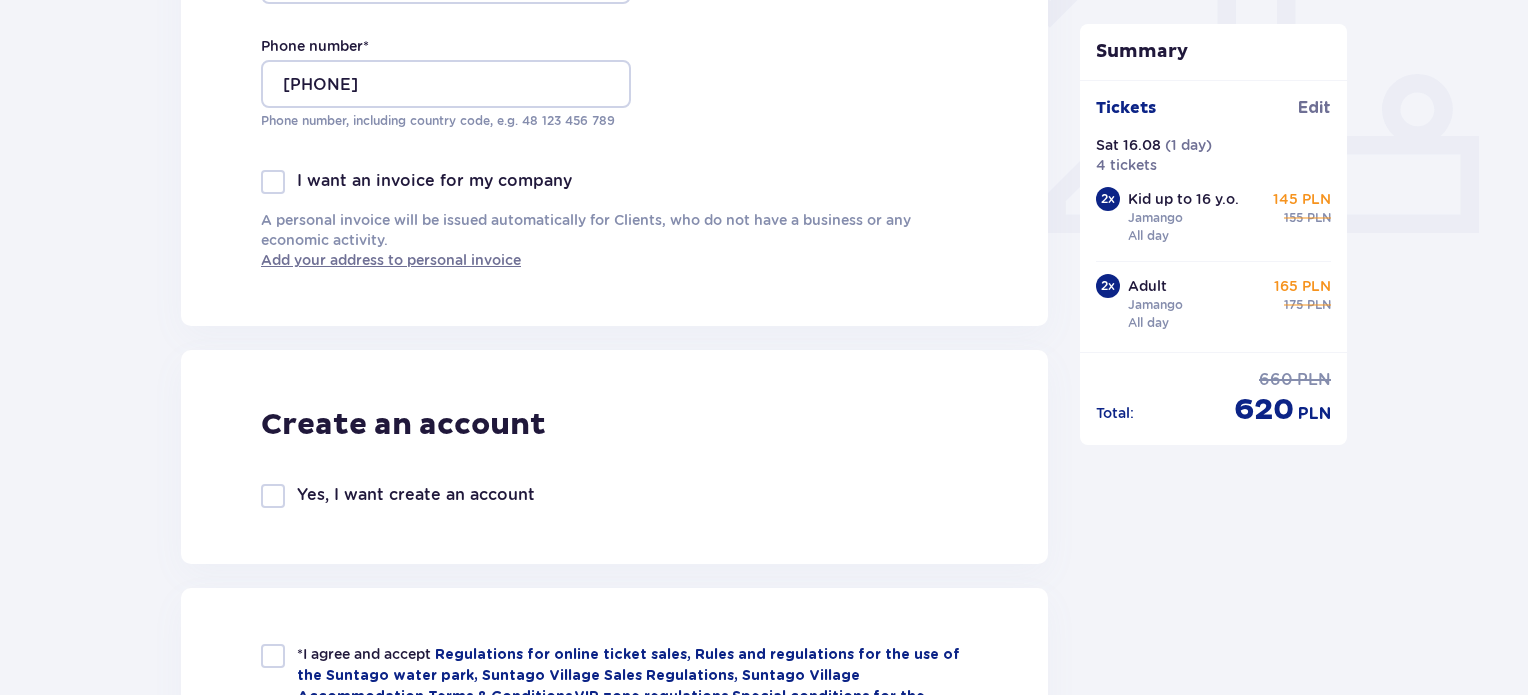 checkbox on "true" 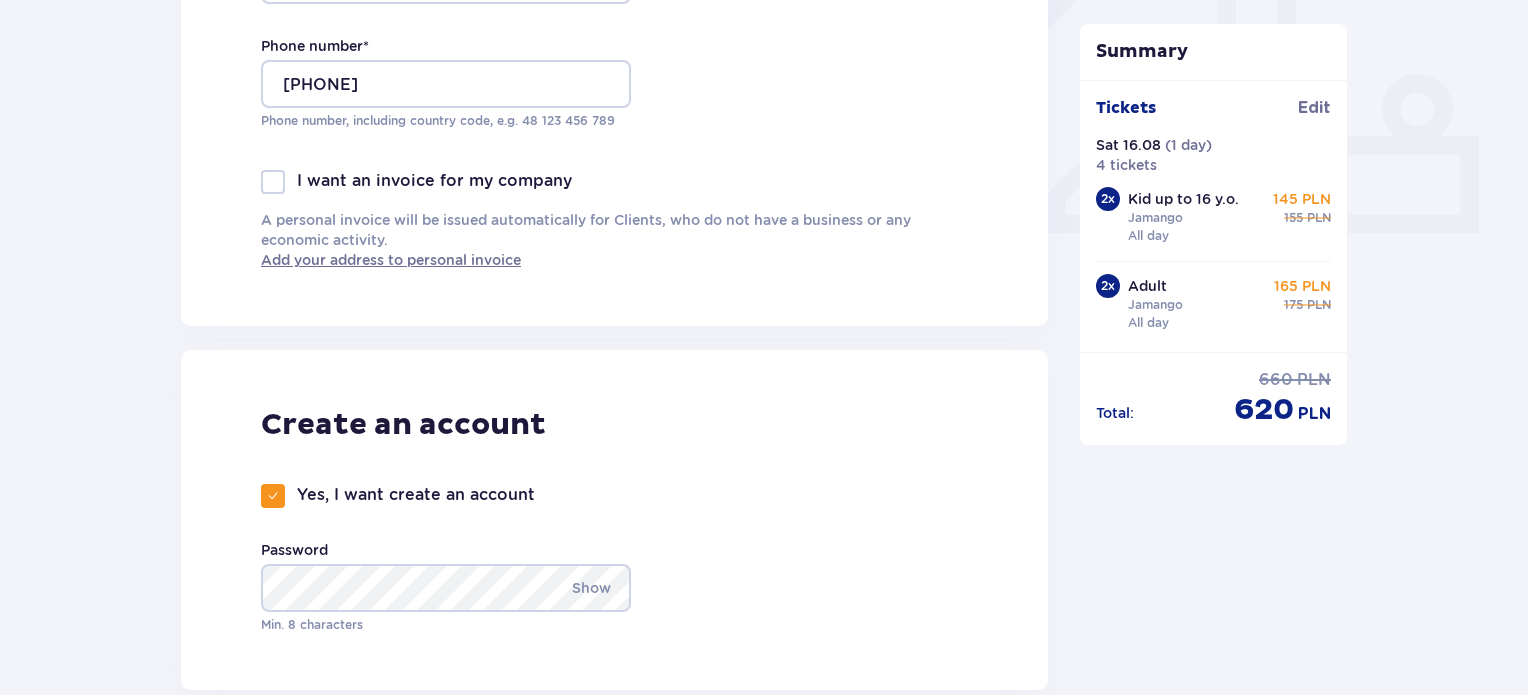 click on "Create an account Yes, I want create an account Password Show Min. 8 characters" at bounding box center (614, 520) 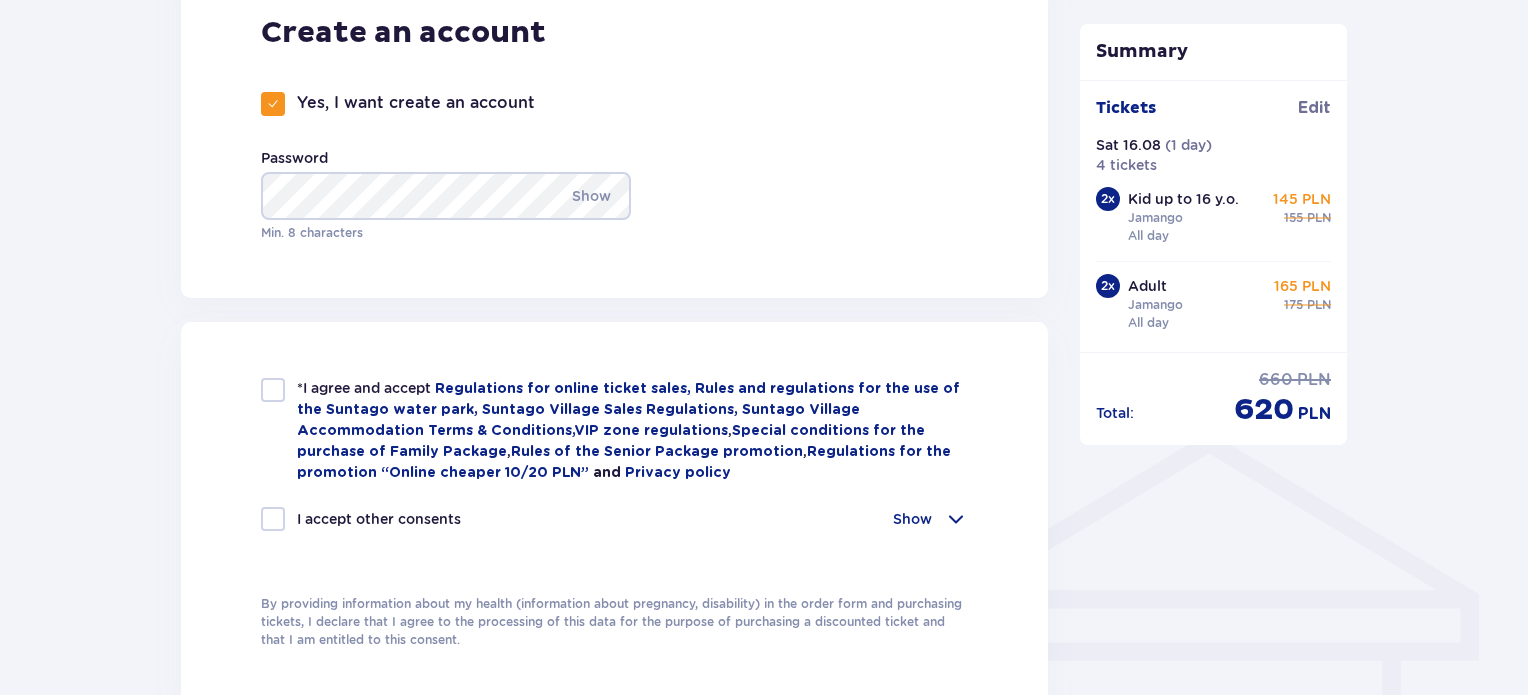 scroll, scrollTop: 1200, scrollLeft: 0, axis: vertical 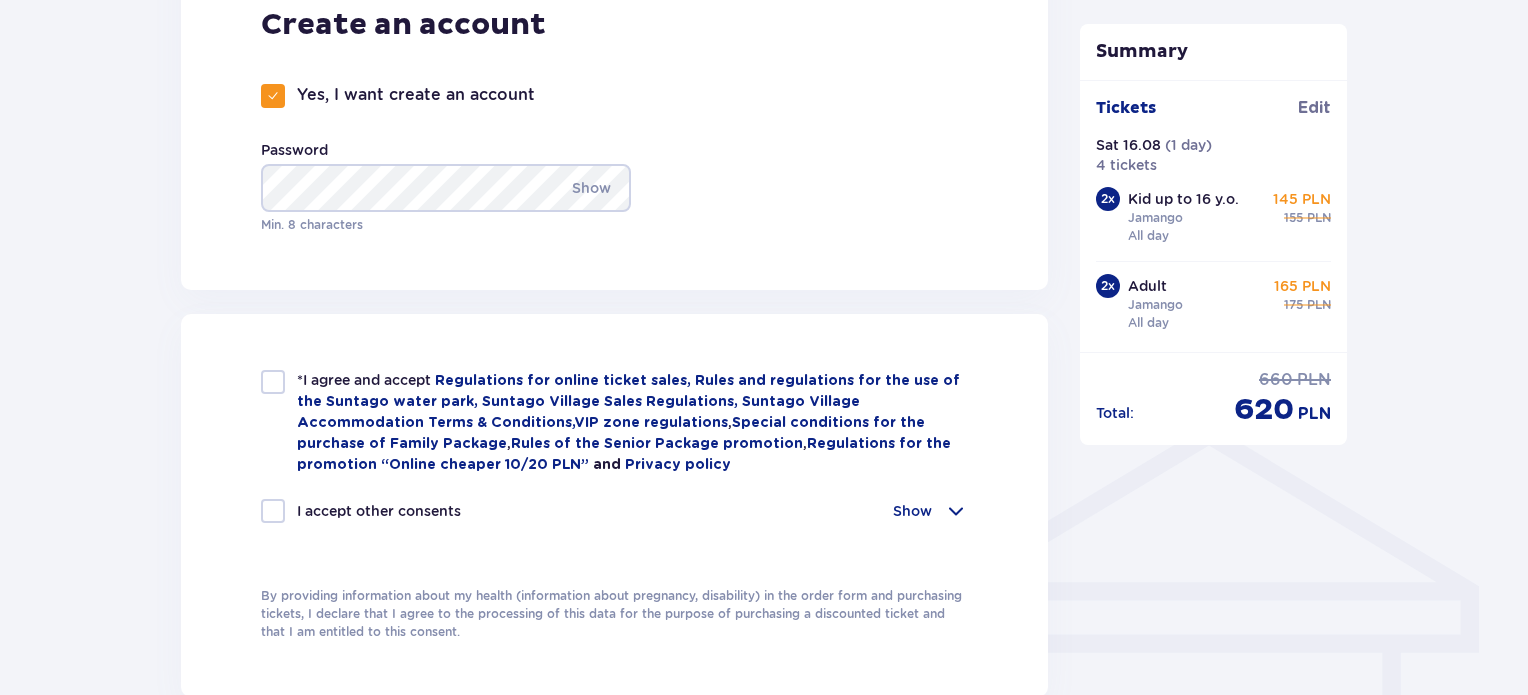 click at bounding box center [273, 382] 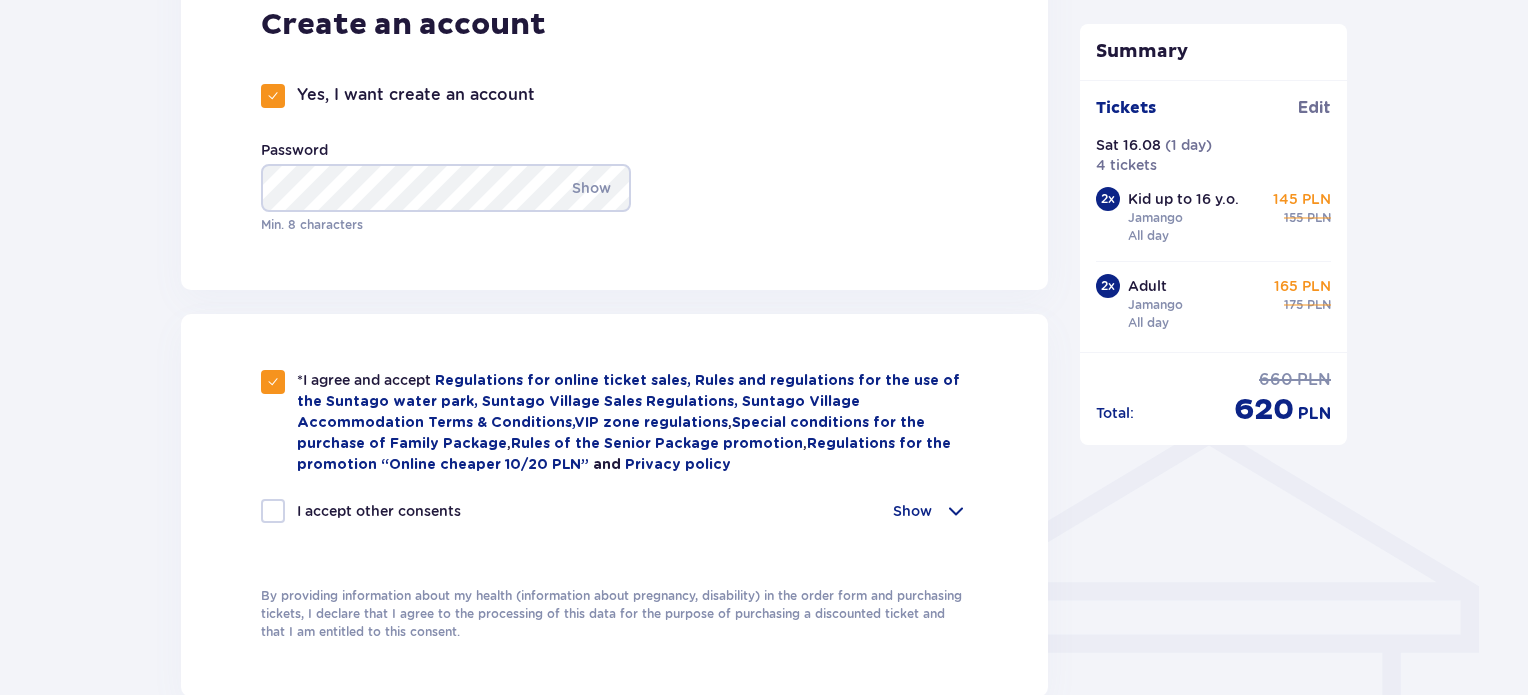 click at bounding box center (273, 511) 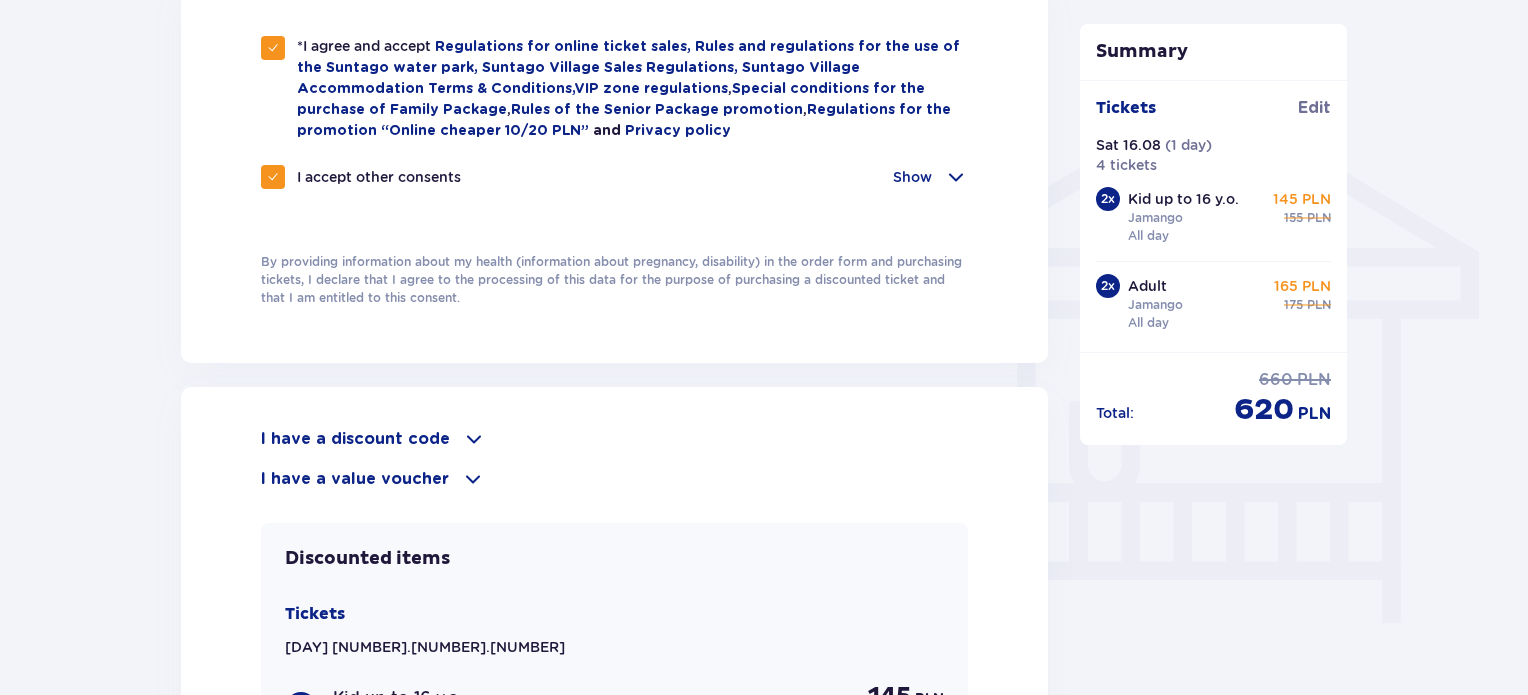 scroll, scrollTop: 1600, scrollLeft: 0, axis: vertical 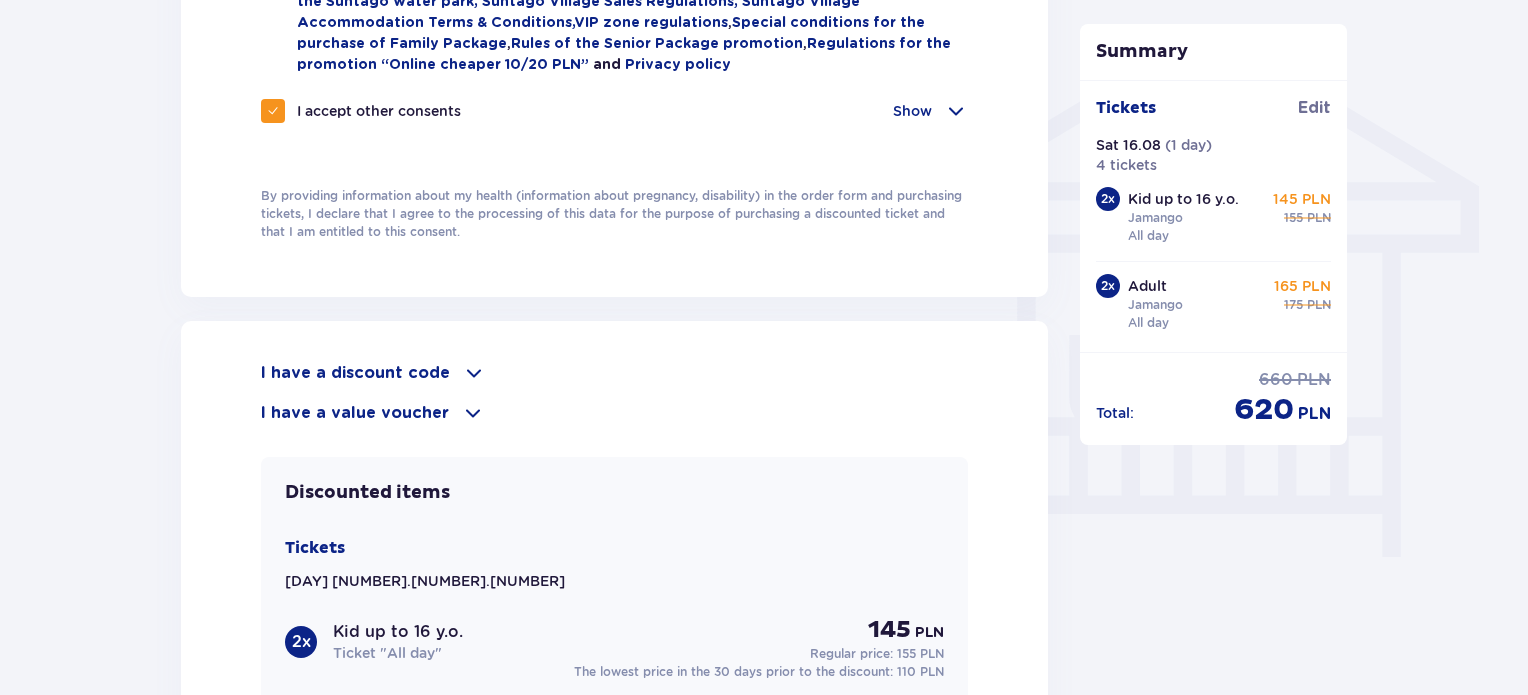 click at bounding box center [474, 373] 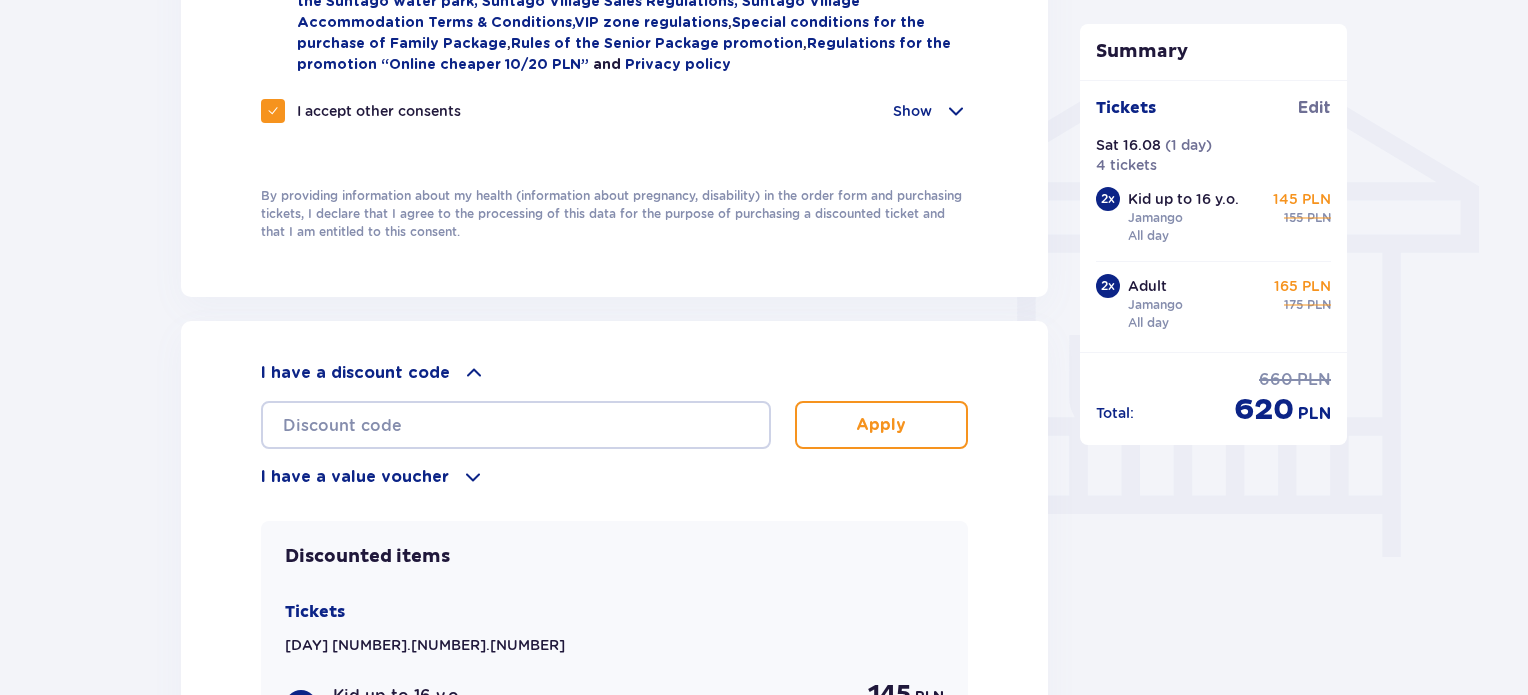 click at bounding box center [473, 477] 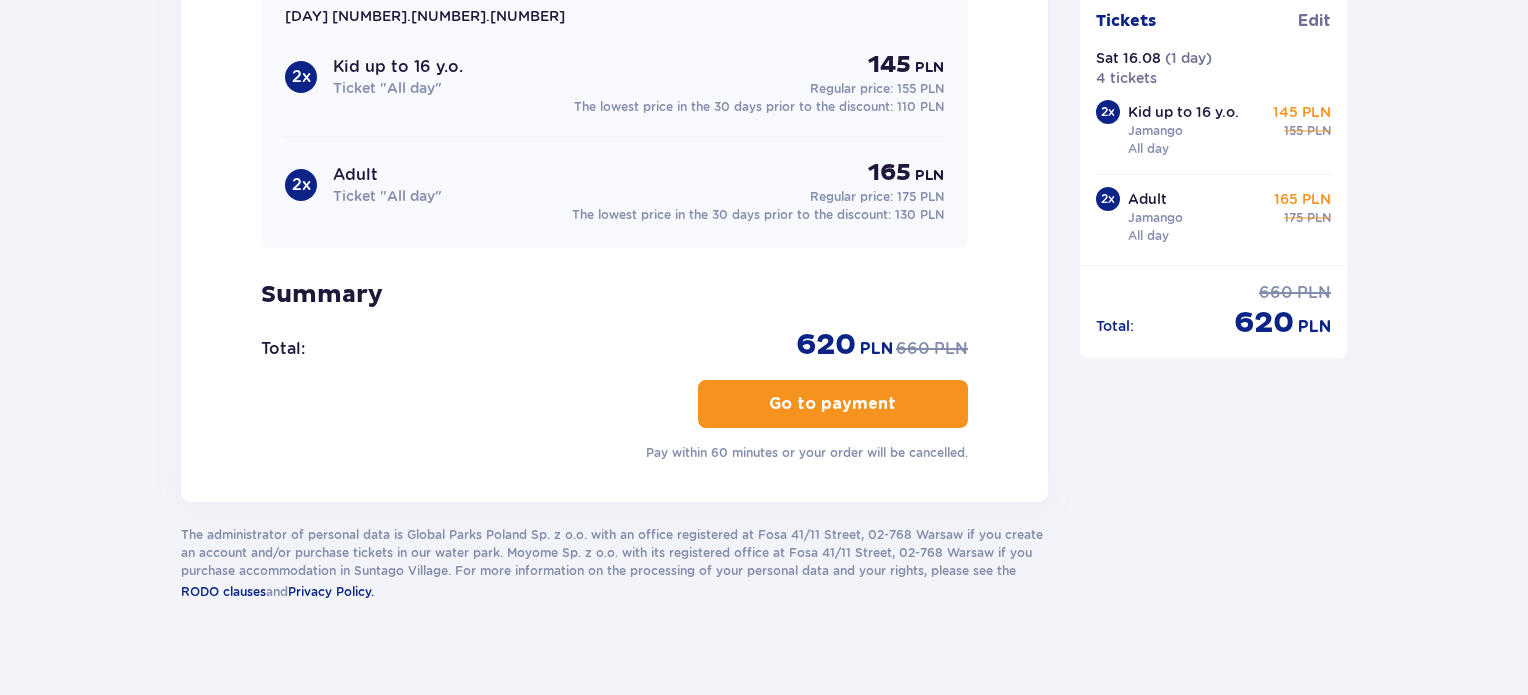 scroll, scrollTop: 2300, scrollLeft: 0, axis: vertical 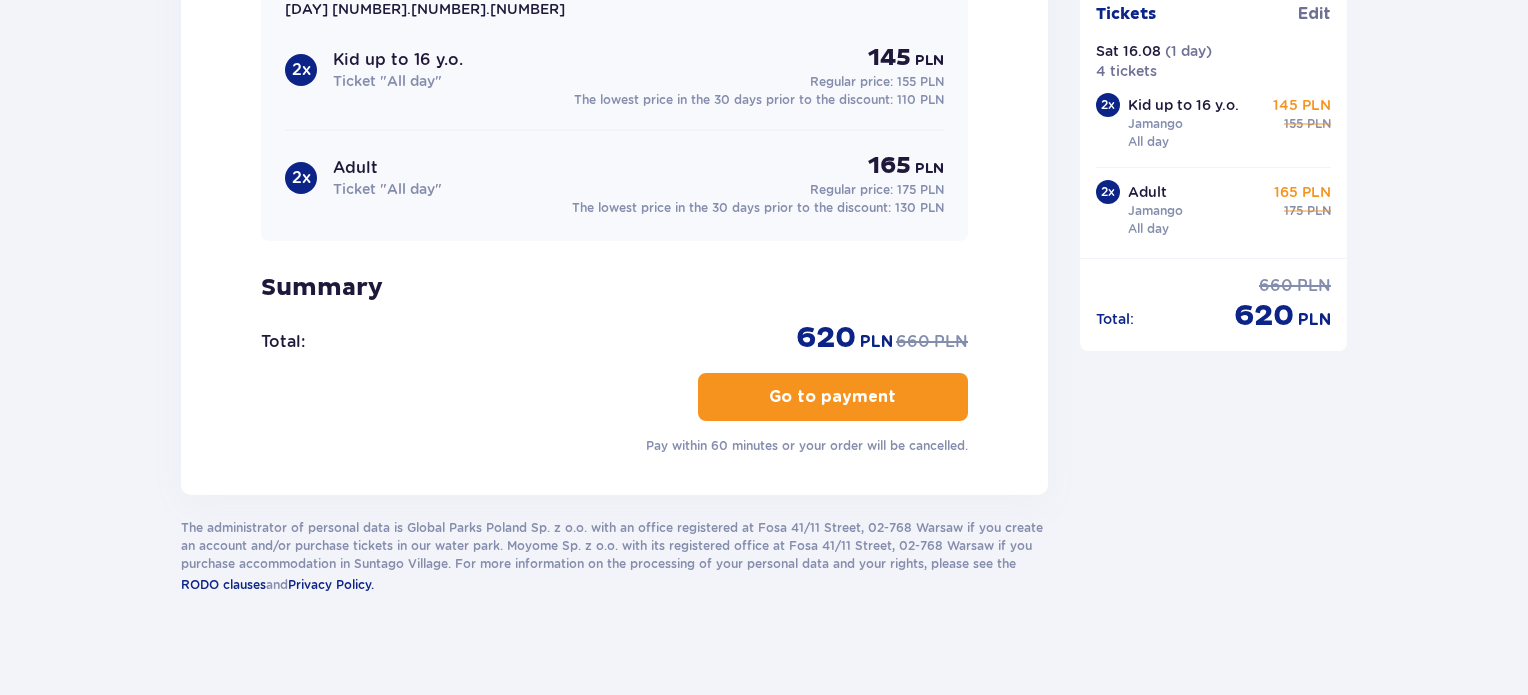 click on "Go to payment" at bounding box center [832, 397] 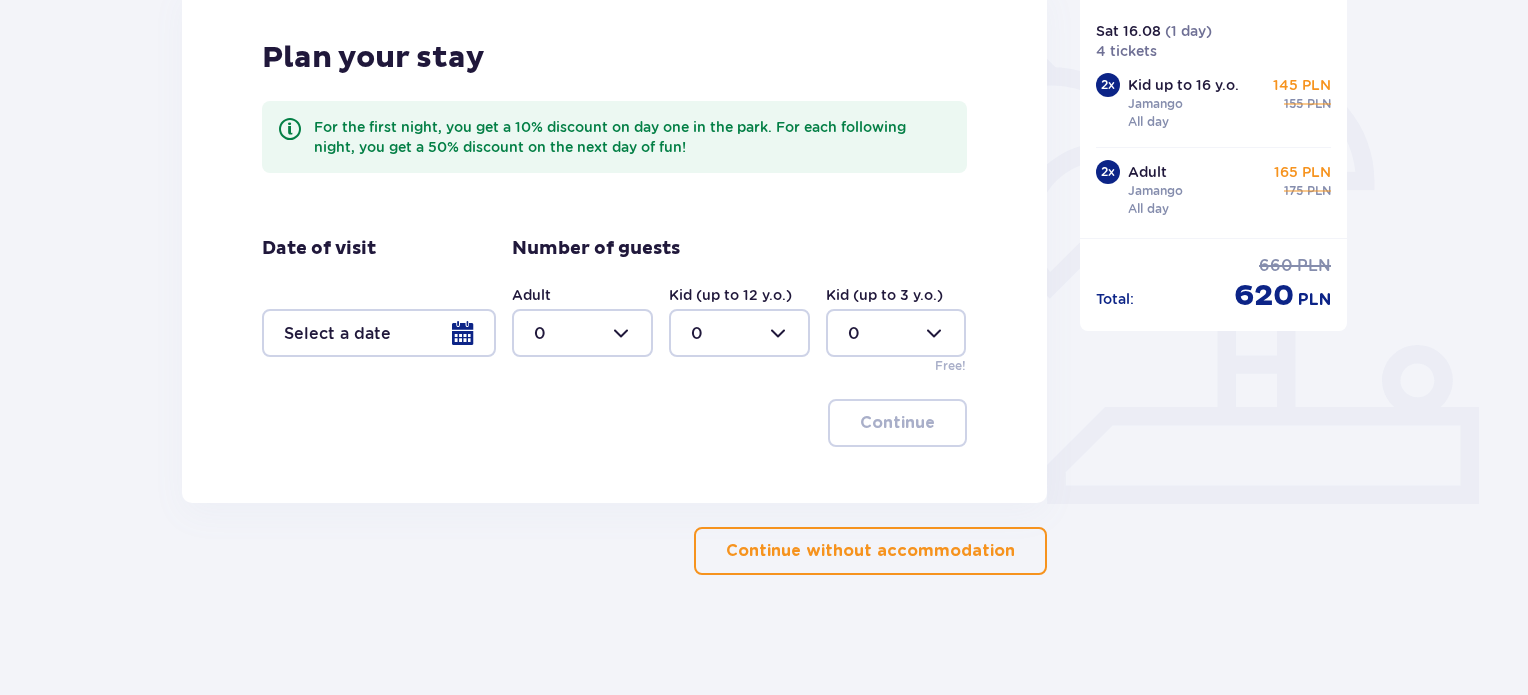 scroll, scrollTop: 528, scrollLeft: 0, axis: vertical 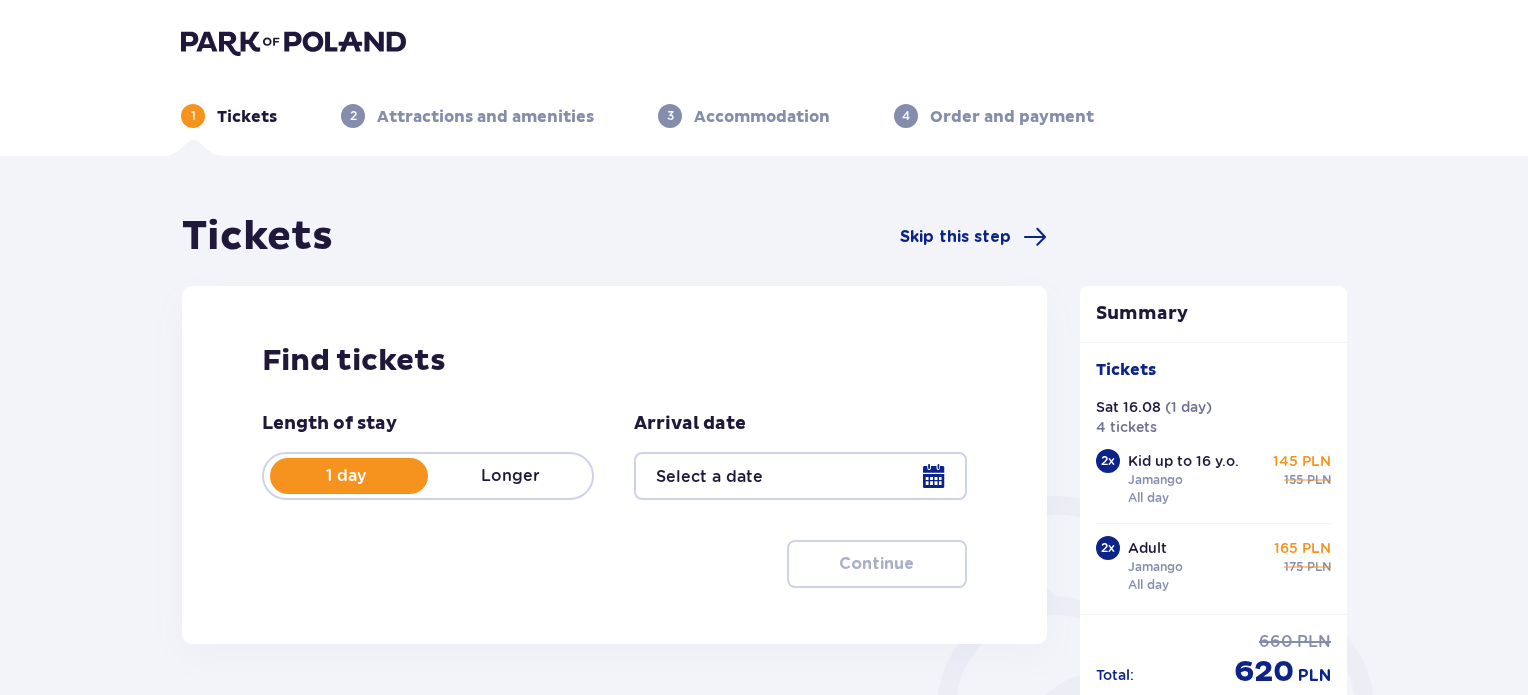 type on "16.08.25" 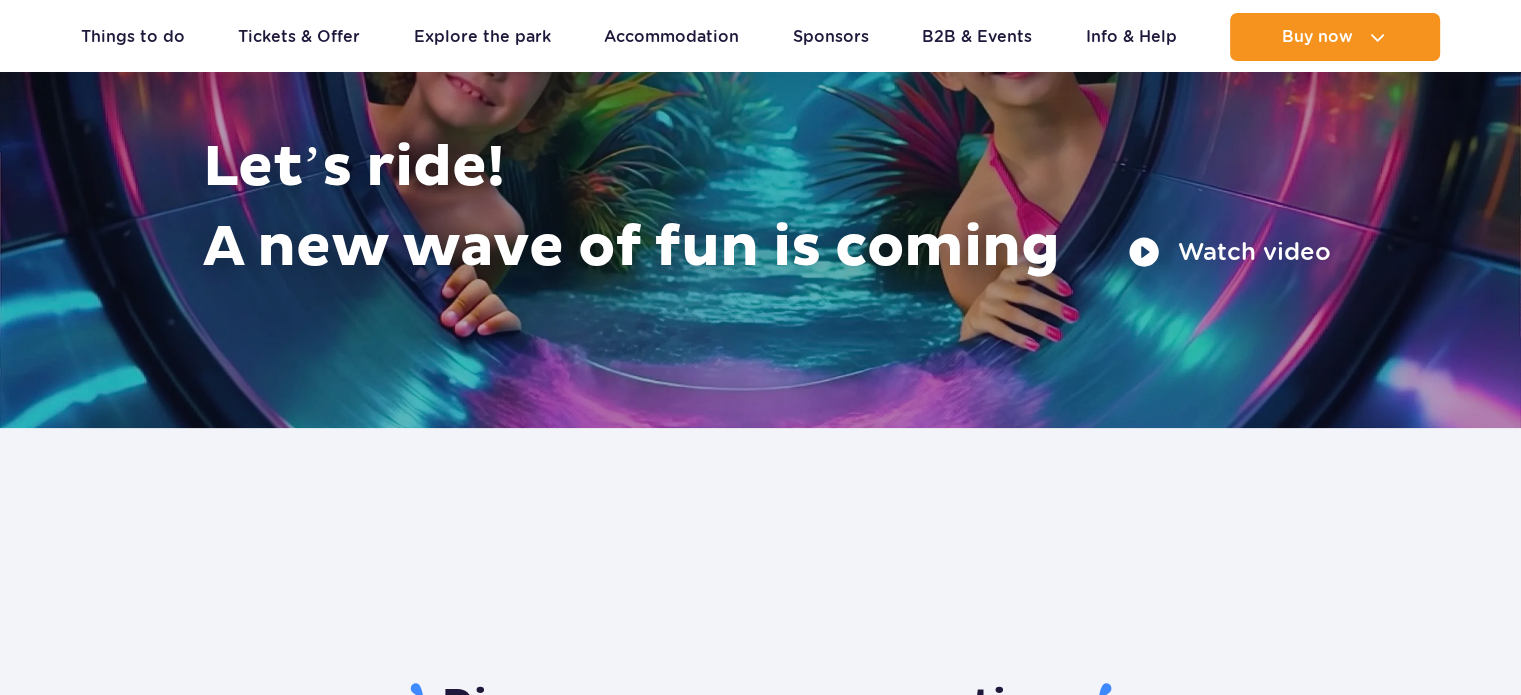 scroll, scrollTop: 0, scrollLeft: 0, axis: both 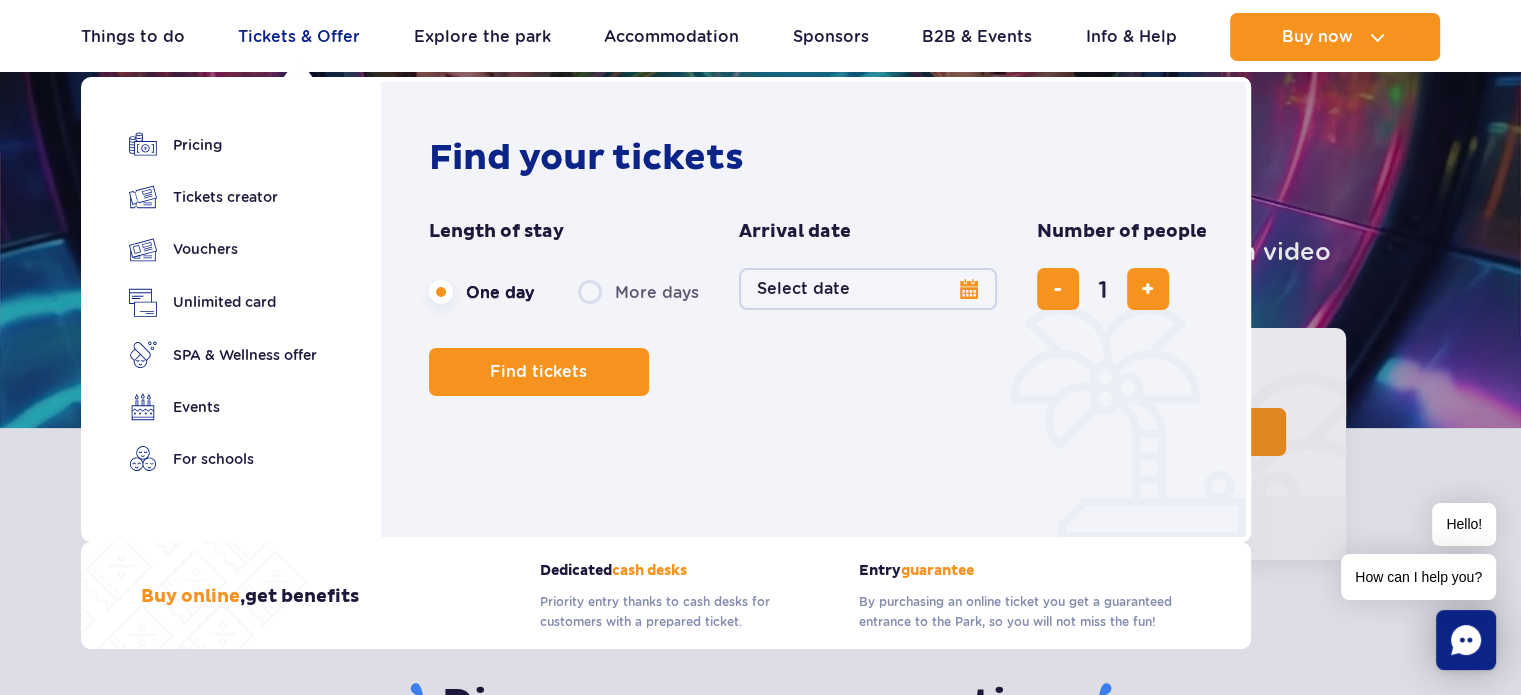 click on "Tickets & Offer" at bounding box center [299, 37] 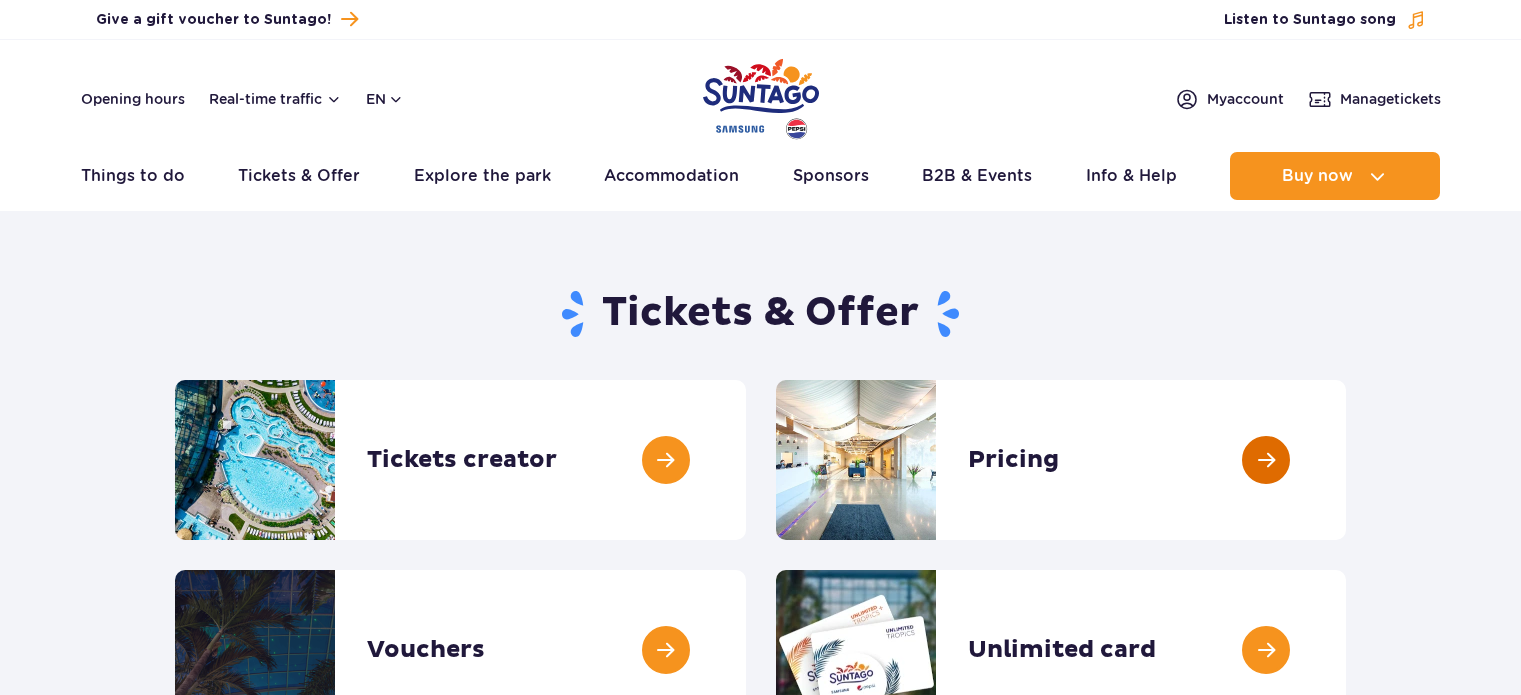 scroll, scrollTop: 0, scrollLeft: 0, axis: both 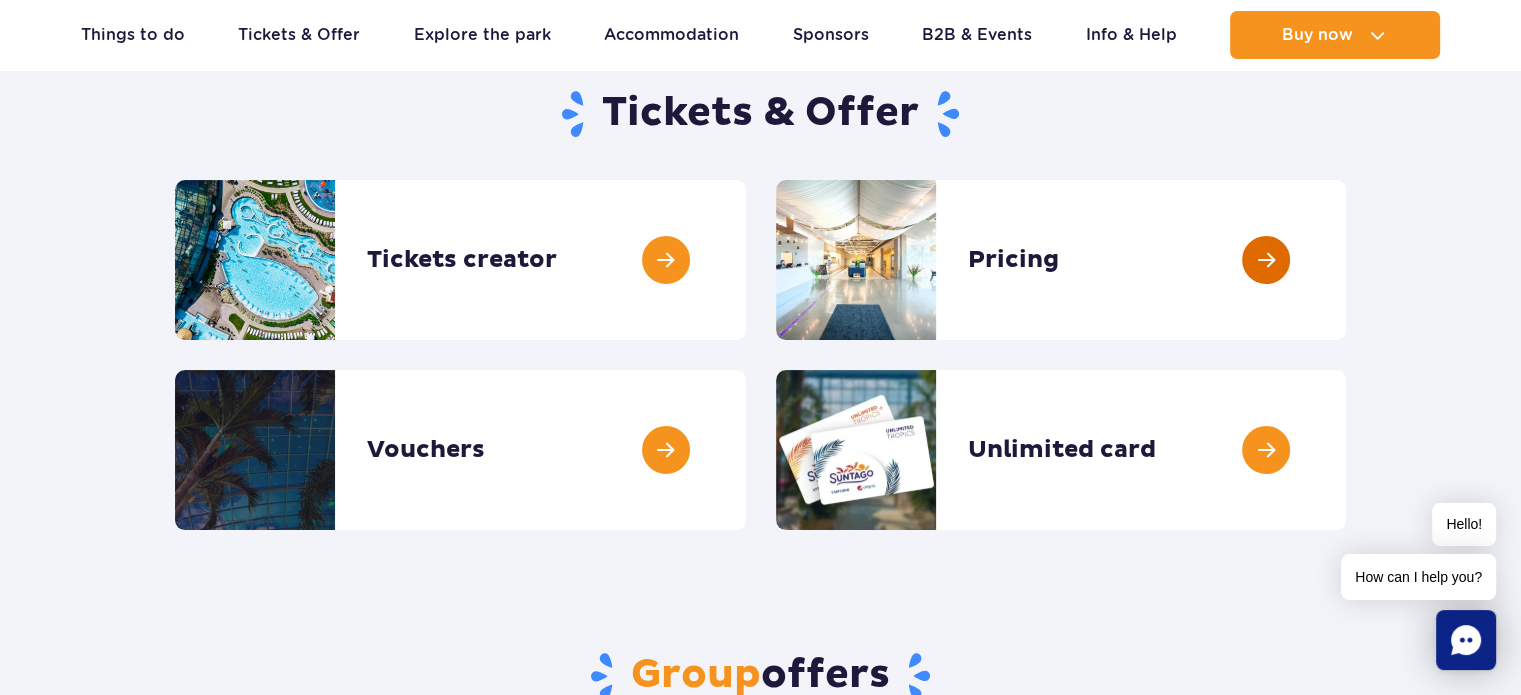 click at bounding box center [1346, 260] 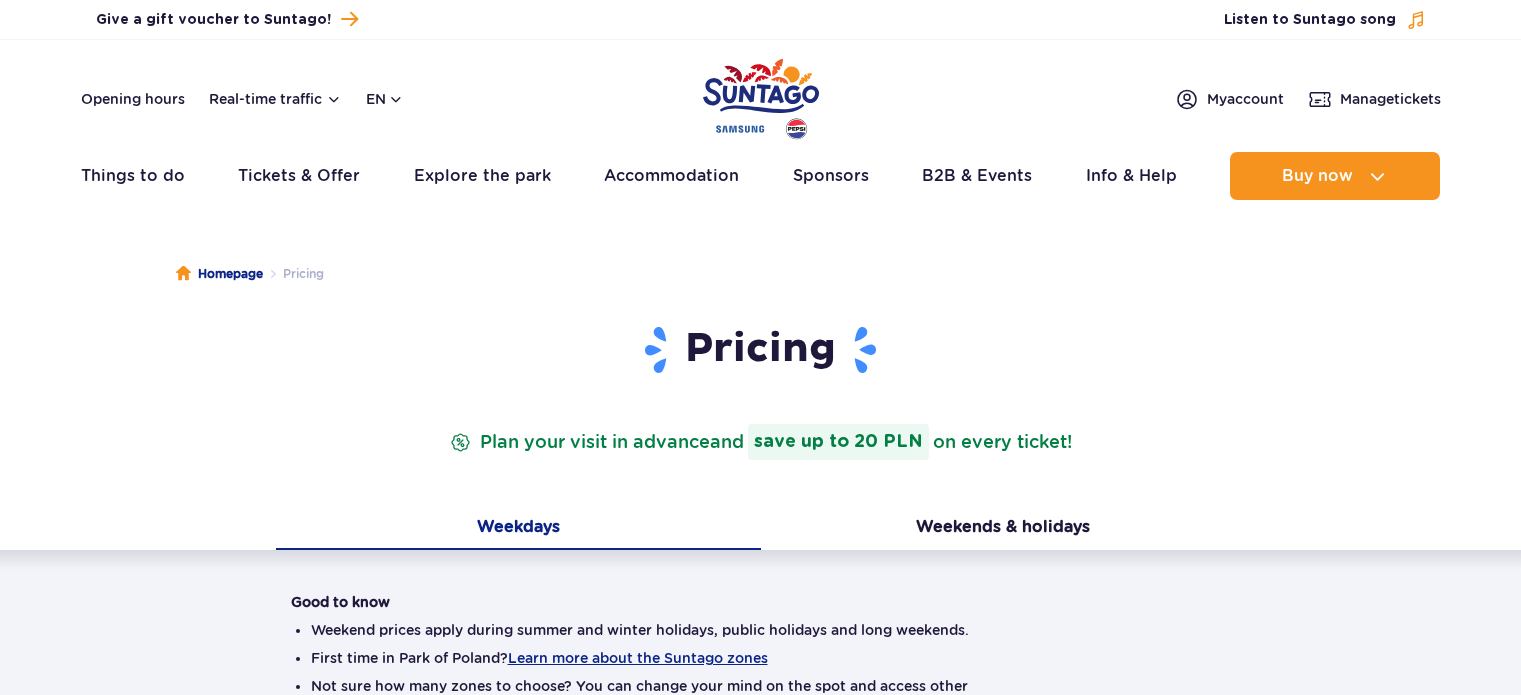 scroll, scrollTop: 0, scrollLeft: 0, axis: both 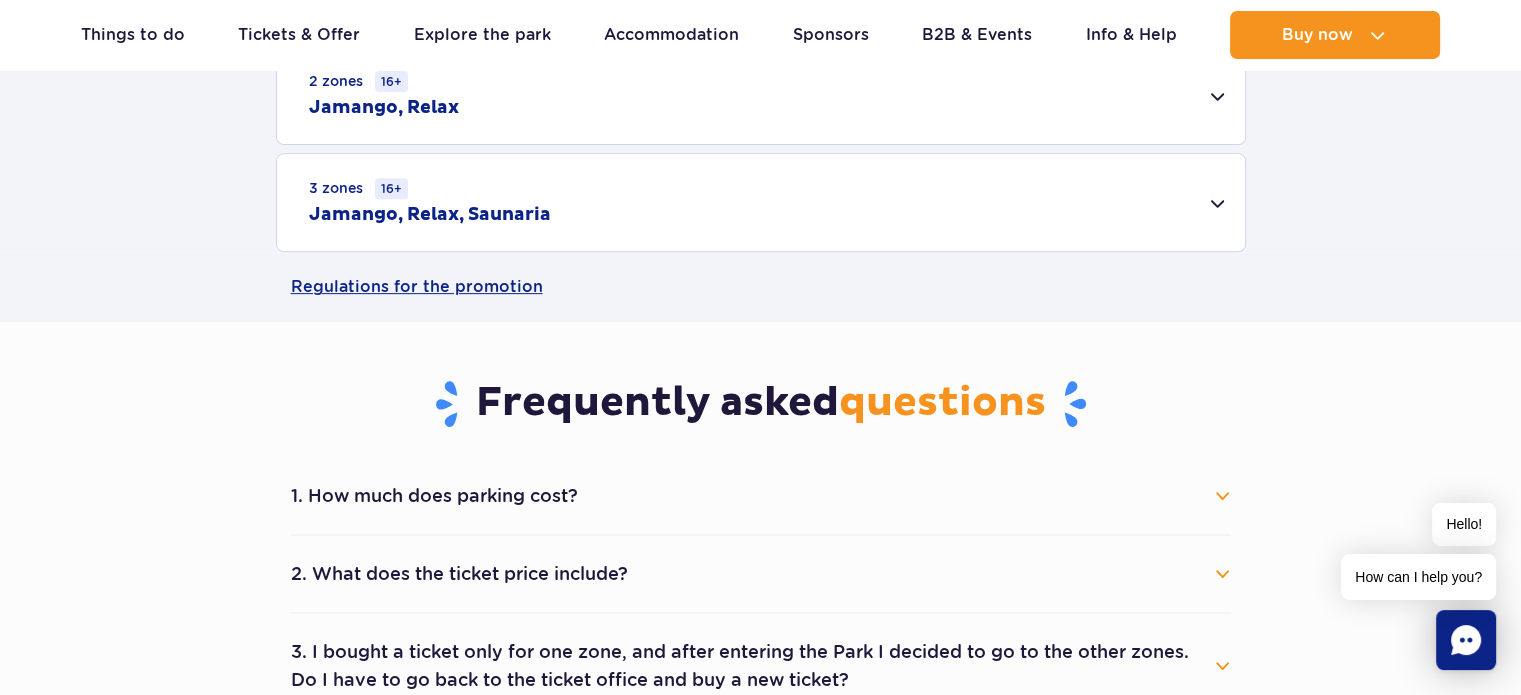 click on "1. How much does parking cost?" at bounding box center (761, 496) 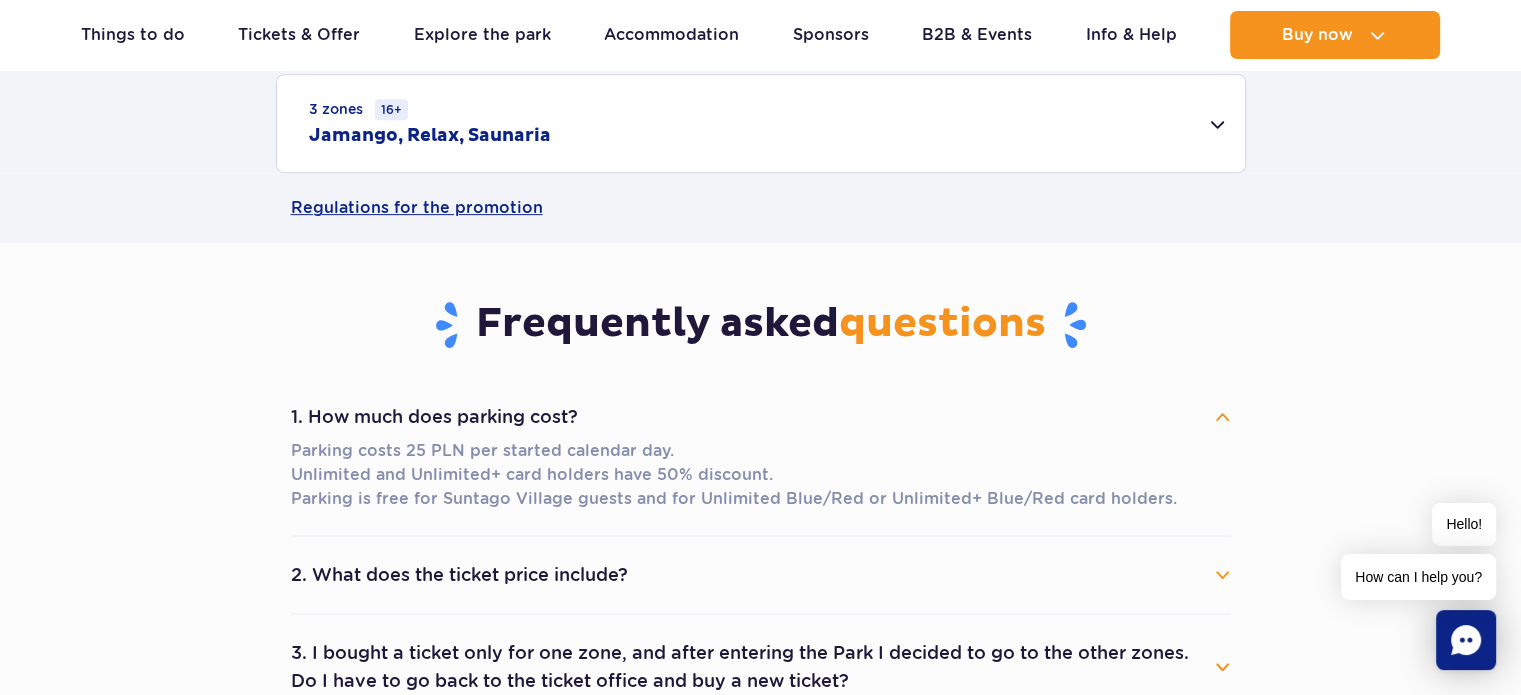 scroll, scrollTop: 1000, scrollLeft: 0, axis: vertical 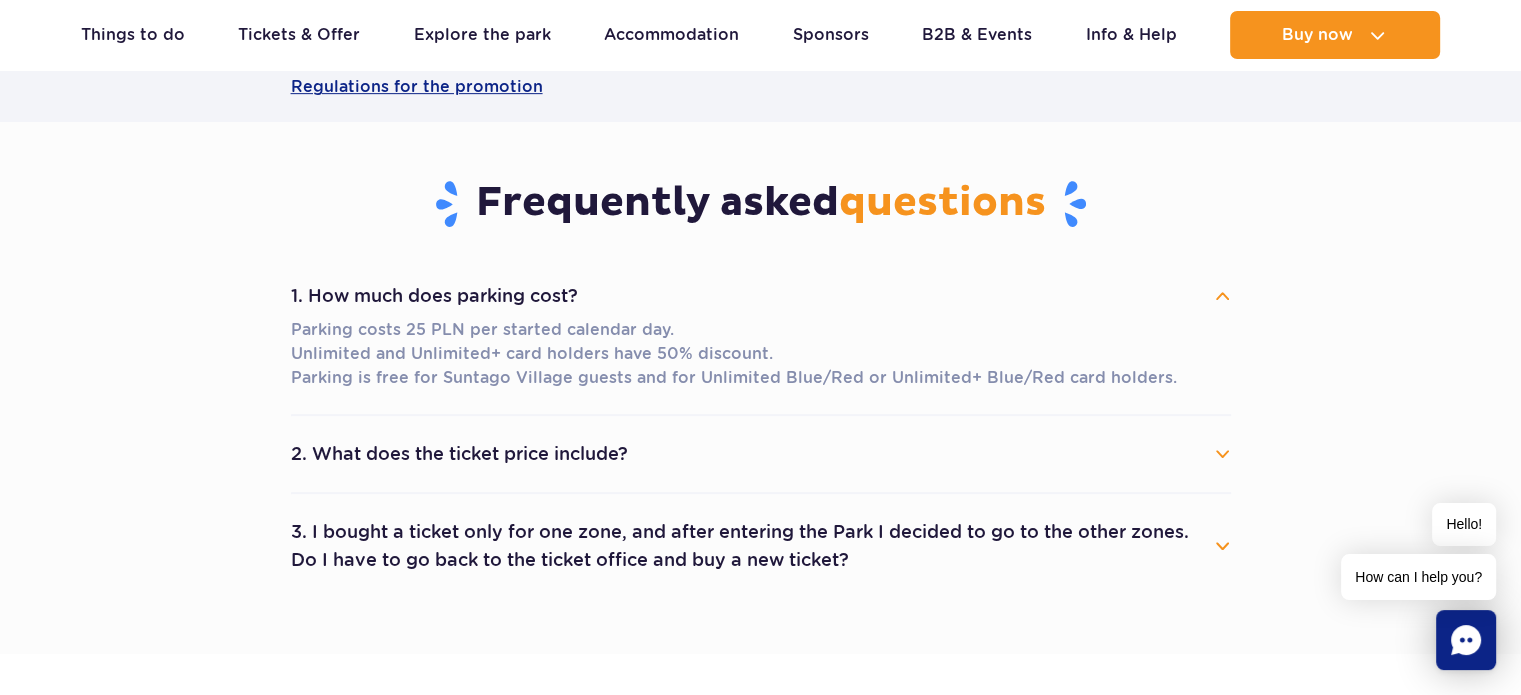 click on "2. What does the ticket price include?" at bounding box center (761, 454) 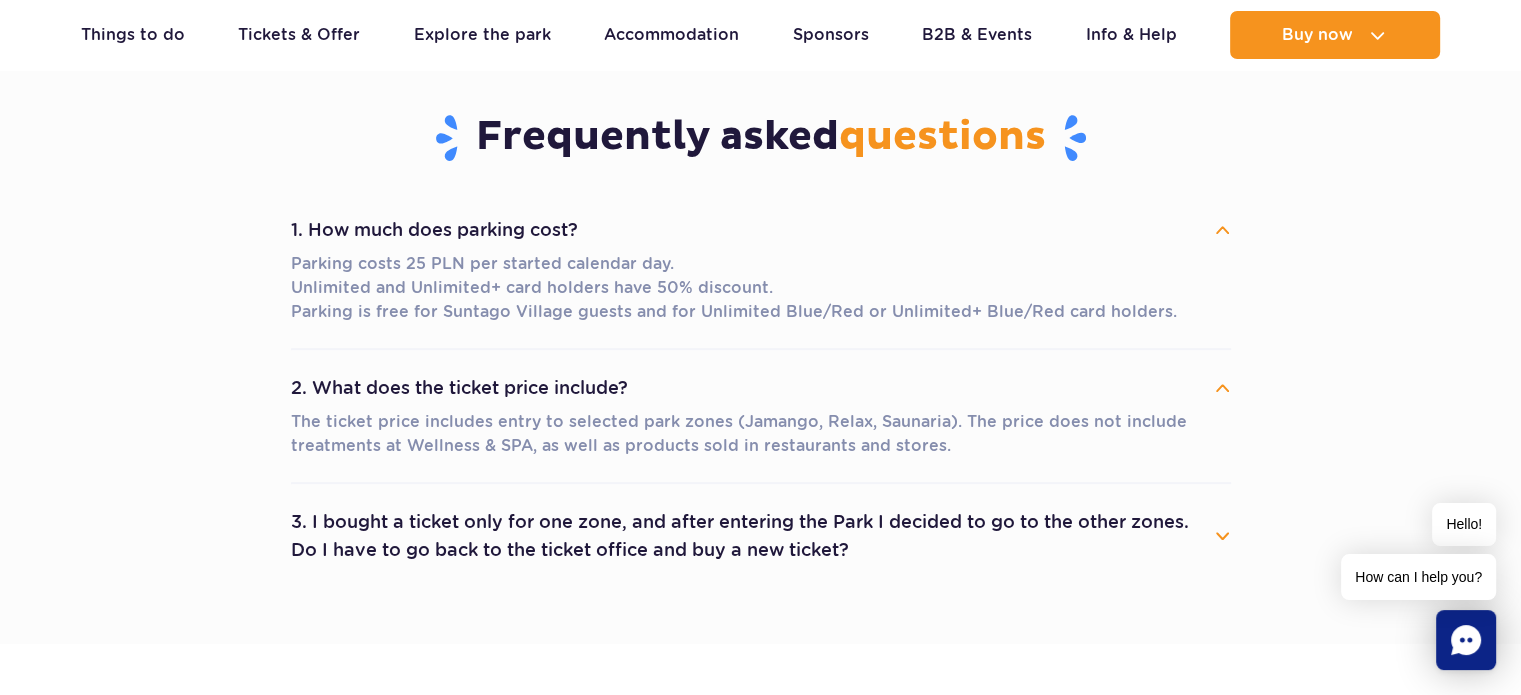 scroll, scrollTop: 1100, scrollLeft: 0, axis: vertical 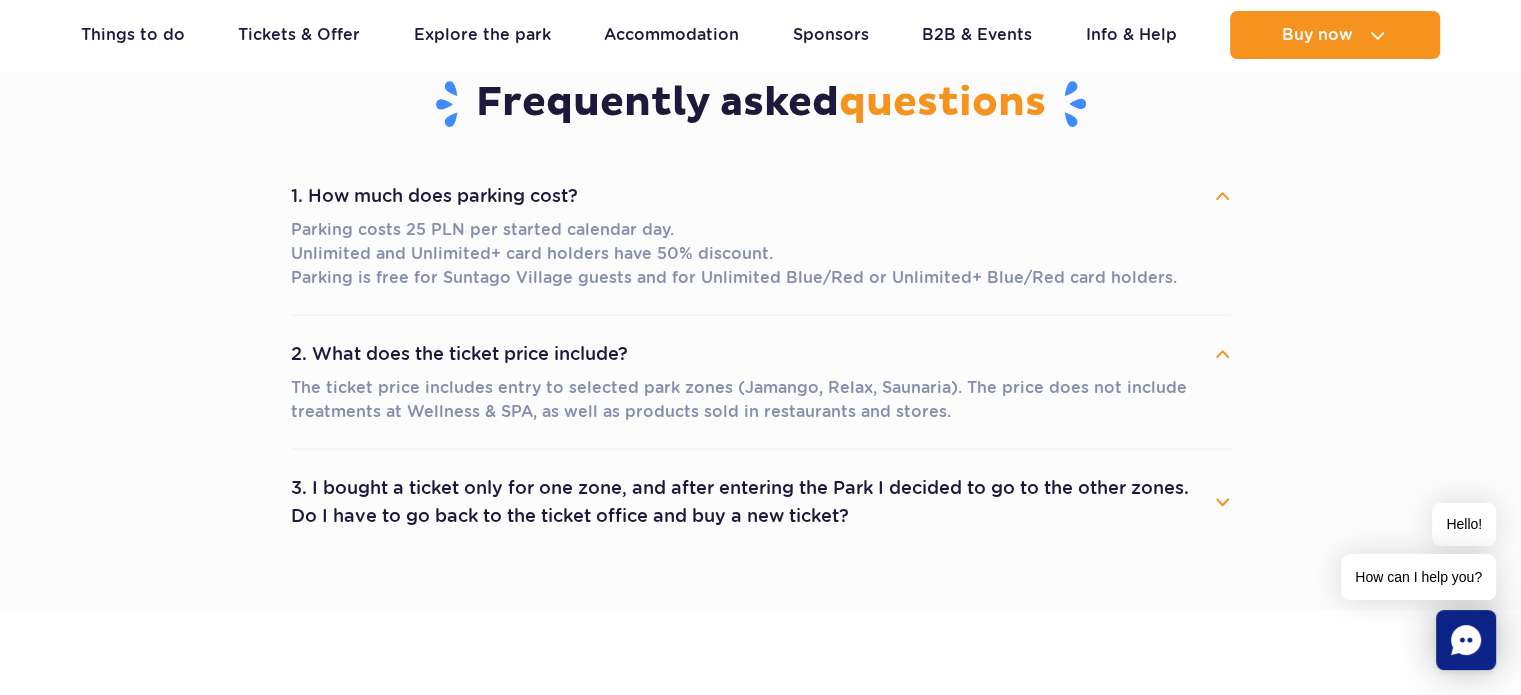 click on "3. I bought a ticket only for one zone, and after entering the Park I decided to go to the other zones. Do I have to go back to the ticket office and buy a new ticket?" at bounding box center (761, 502) 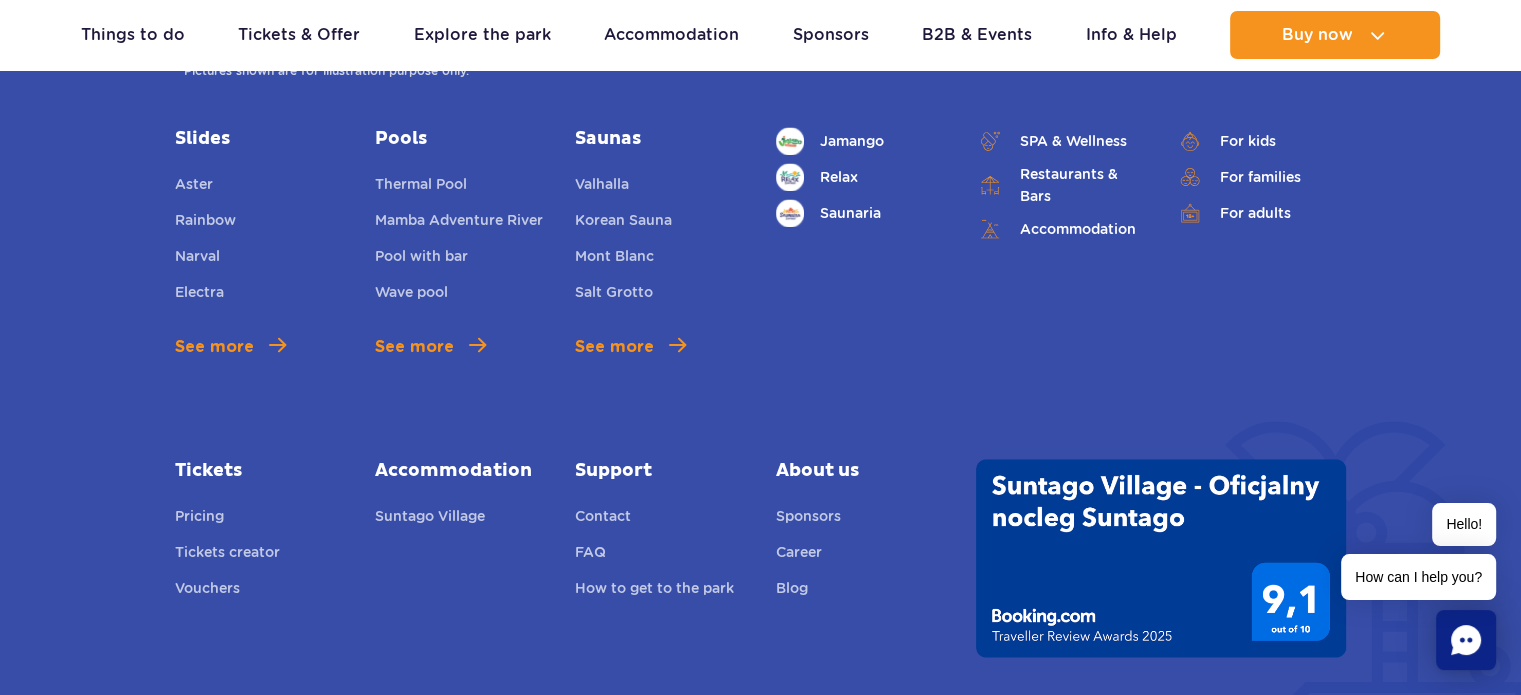 scroll, scrollTop: 2753, scrollLeft: 0, axis: vertical 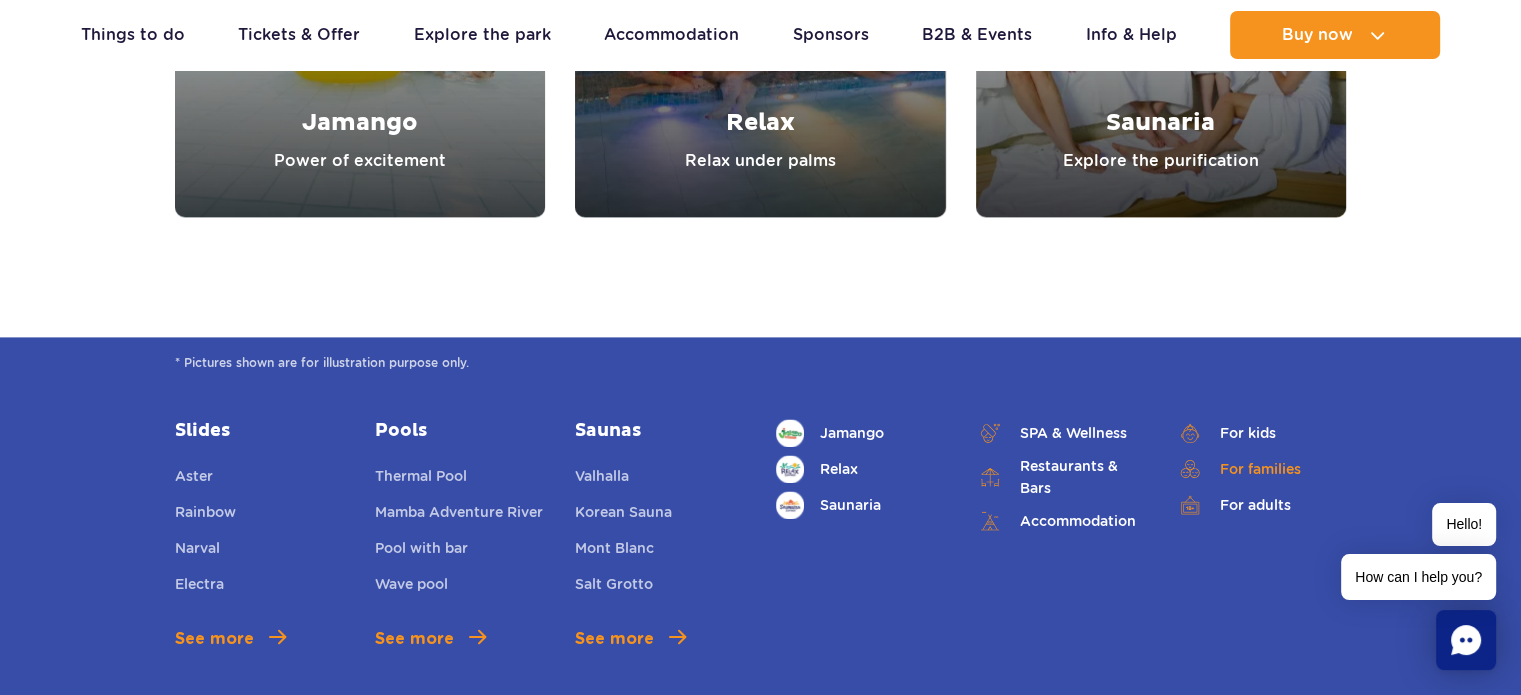 click on "For families" at bounding box center [1261, 469] 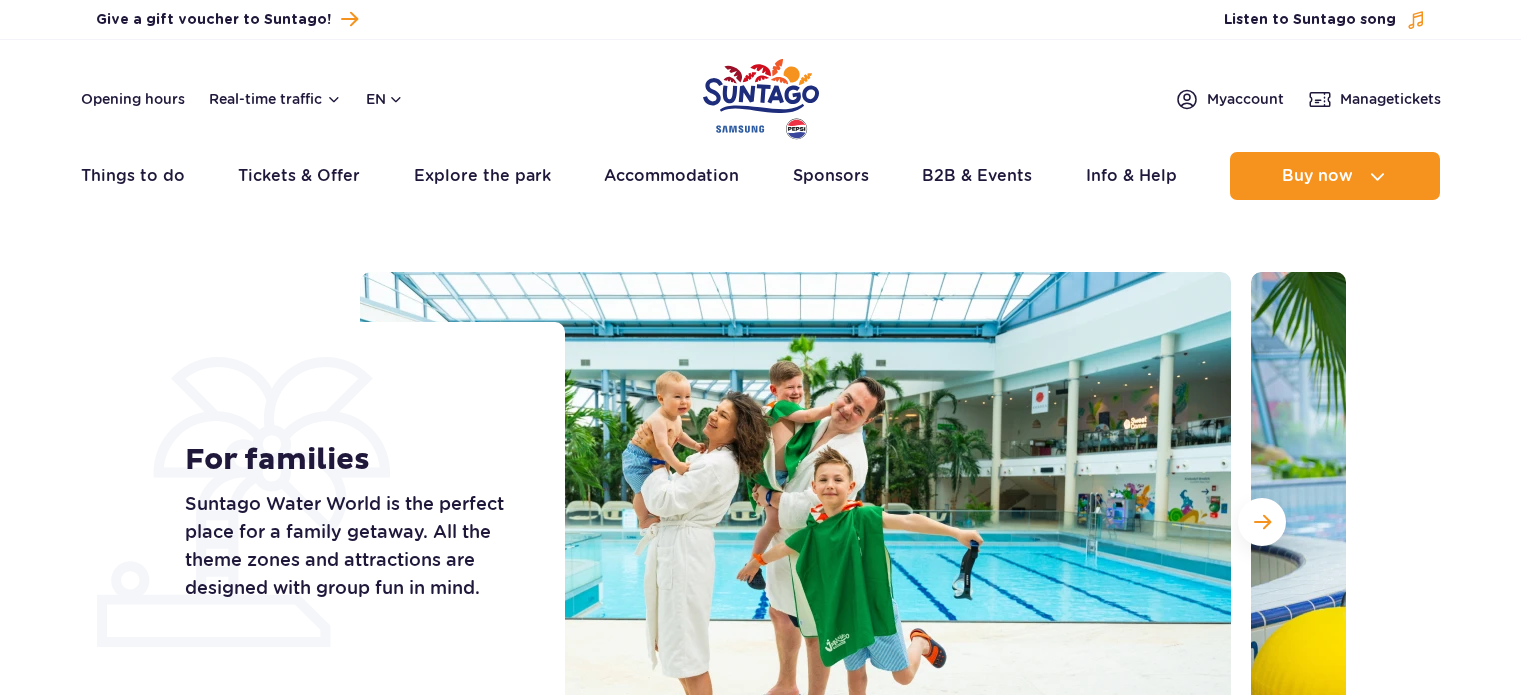 scroll, scrollTop: 0, scrollLeft: 0, axis: both 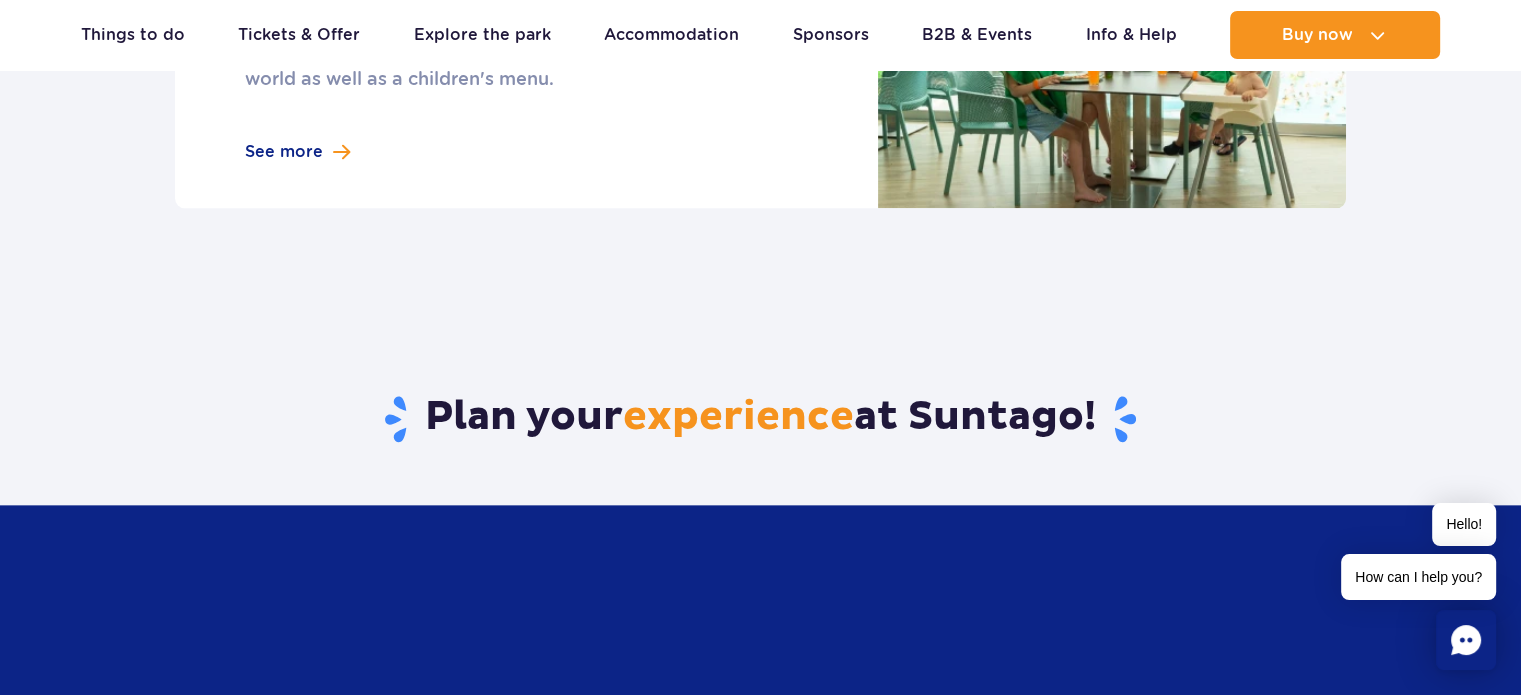 click at bounding box center (760, 55) 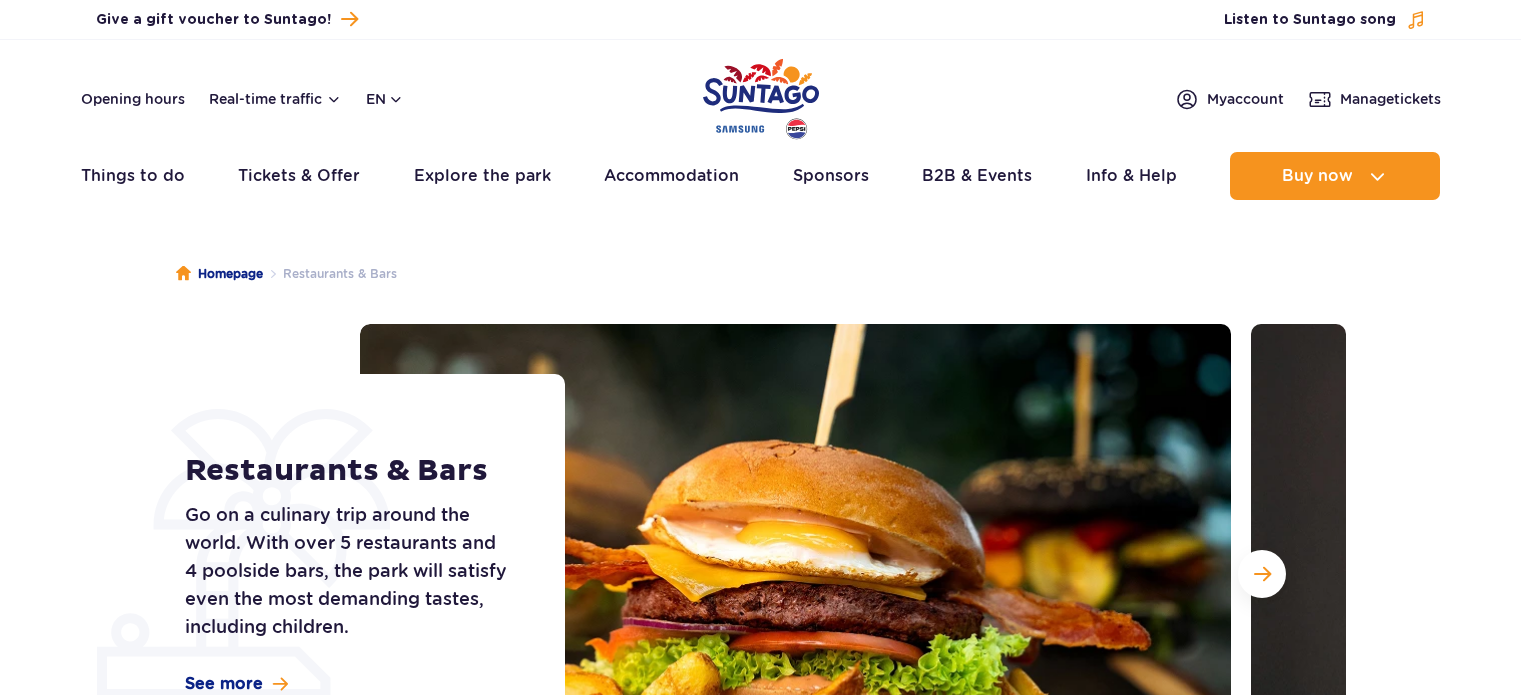 scroll, scrollTop: 0, scrollLeft: 0, axis: both 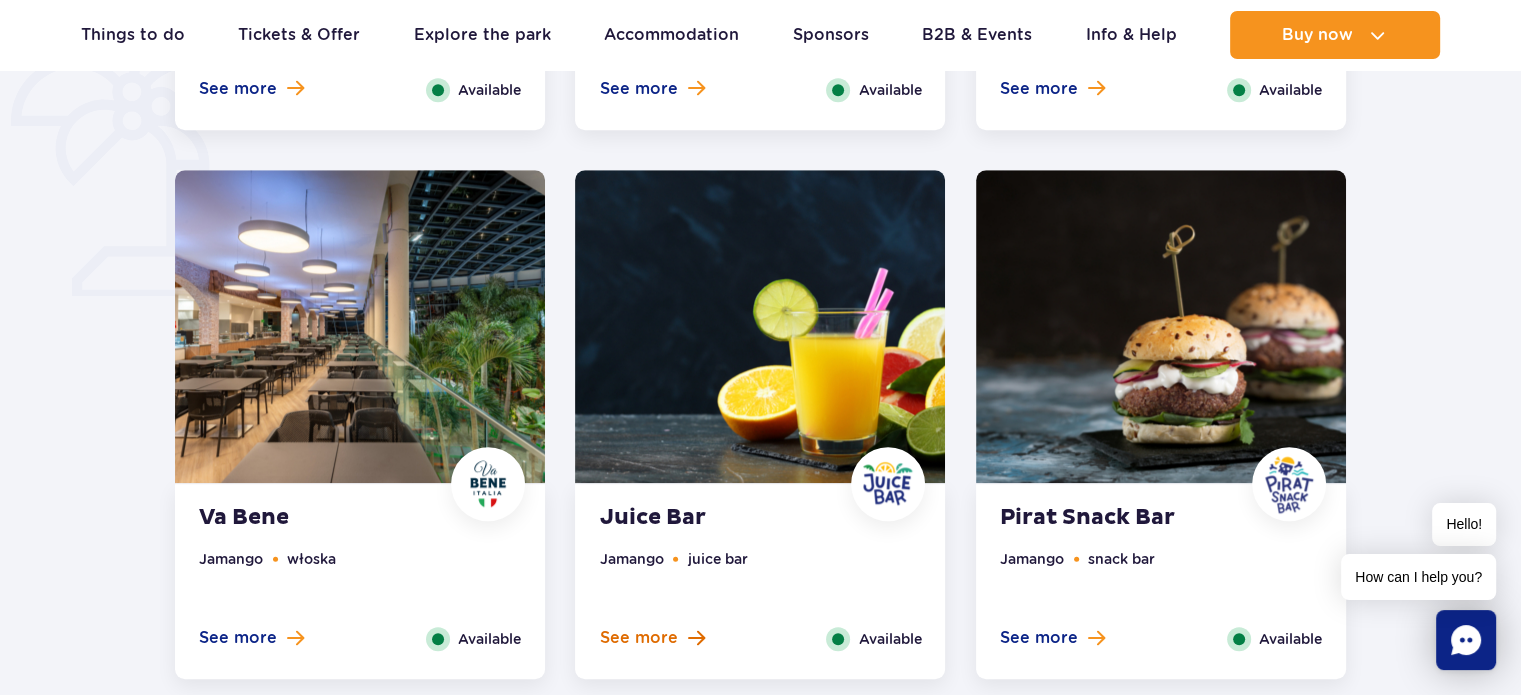click on "See more" at bounding box center (638, 638) 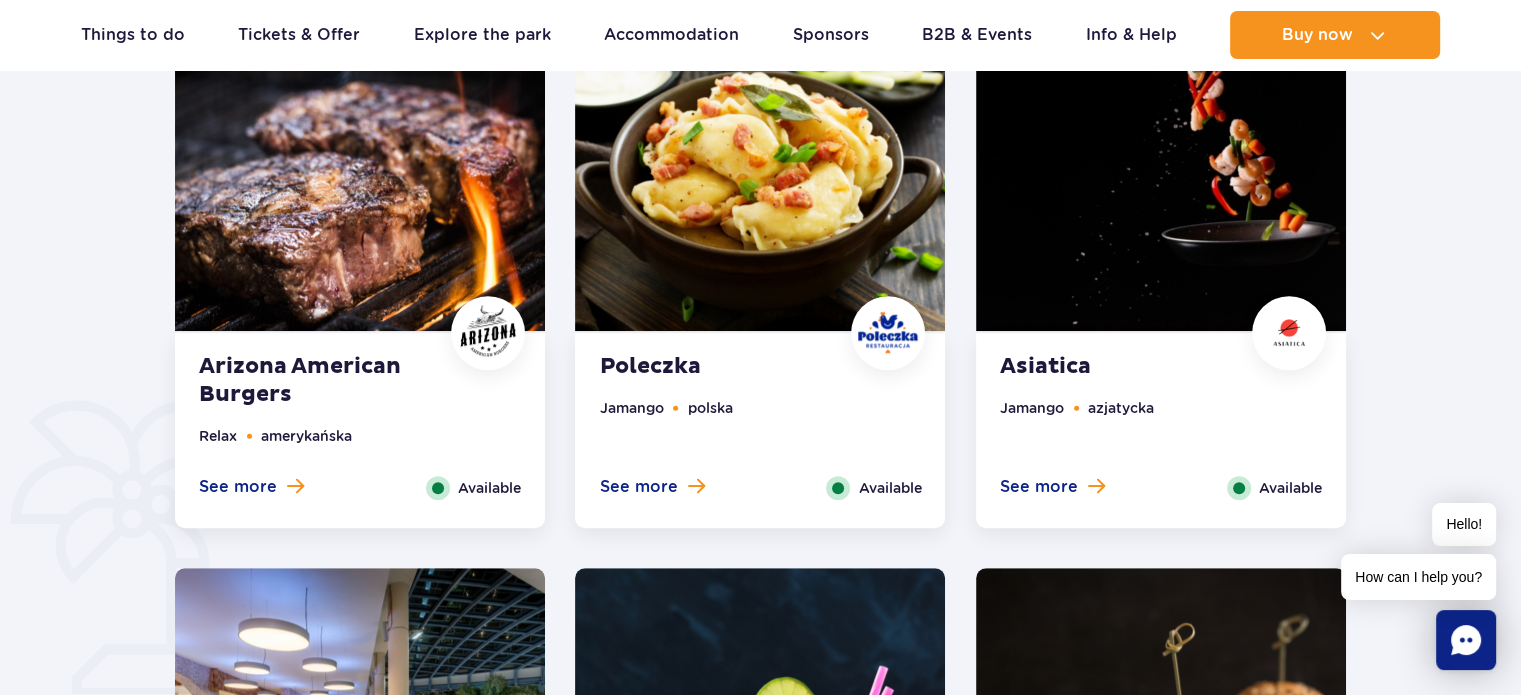 scroll, scrollTop: 1004, scrollLeft: 0, axis: vertical 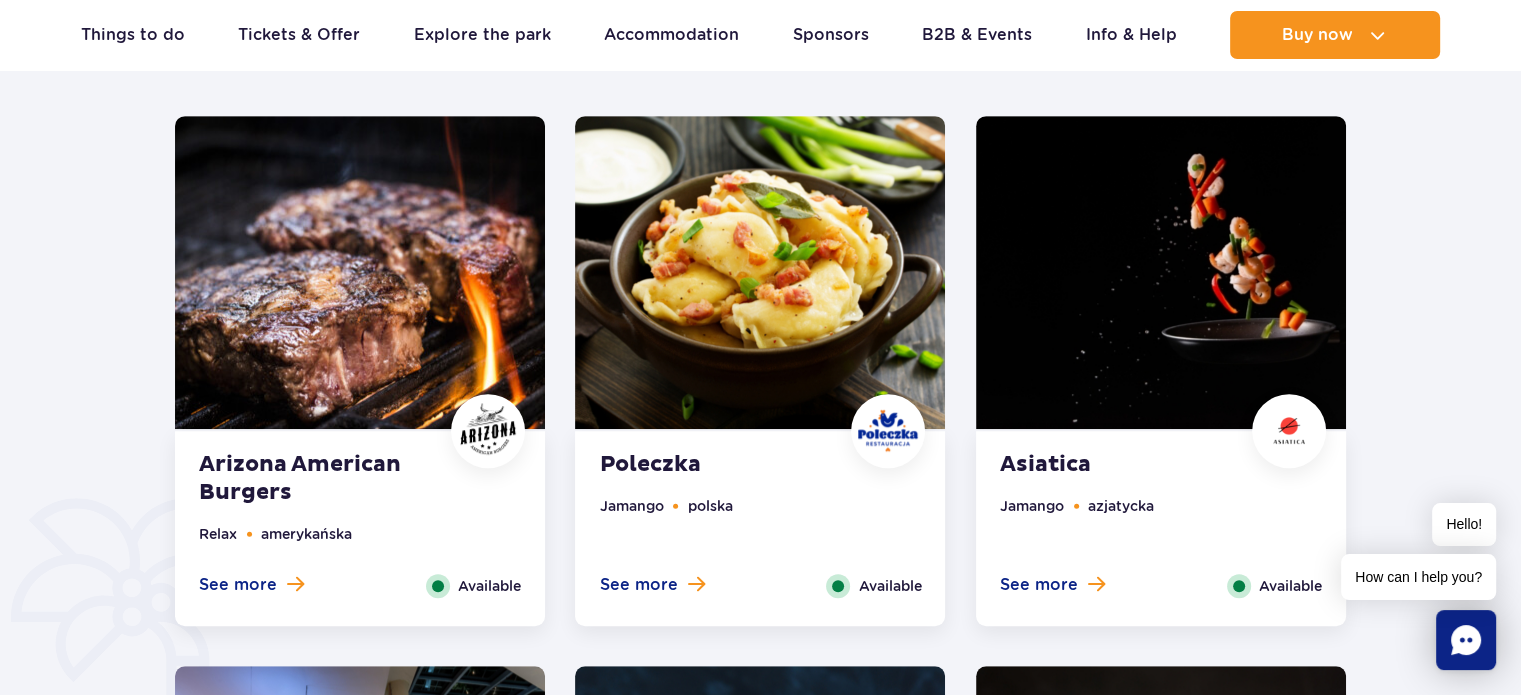click on "See more" at bounding box center (638, 585) 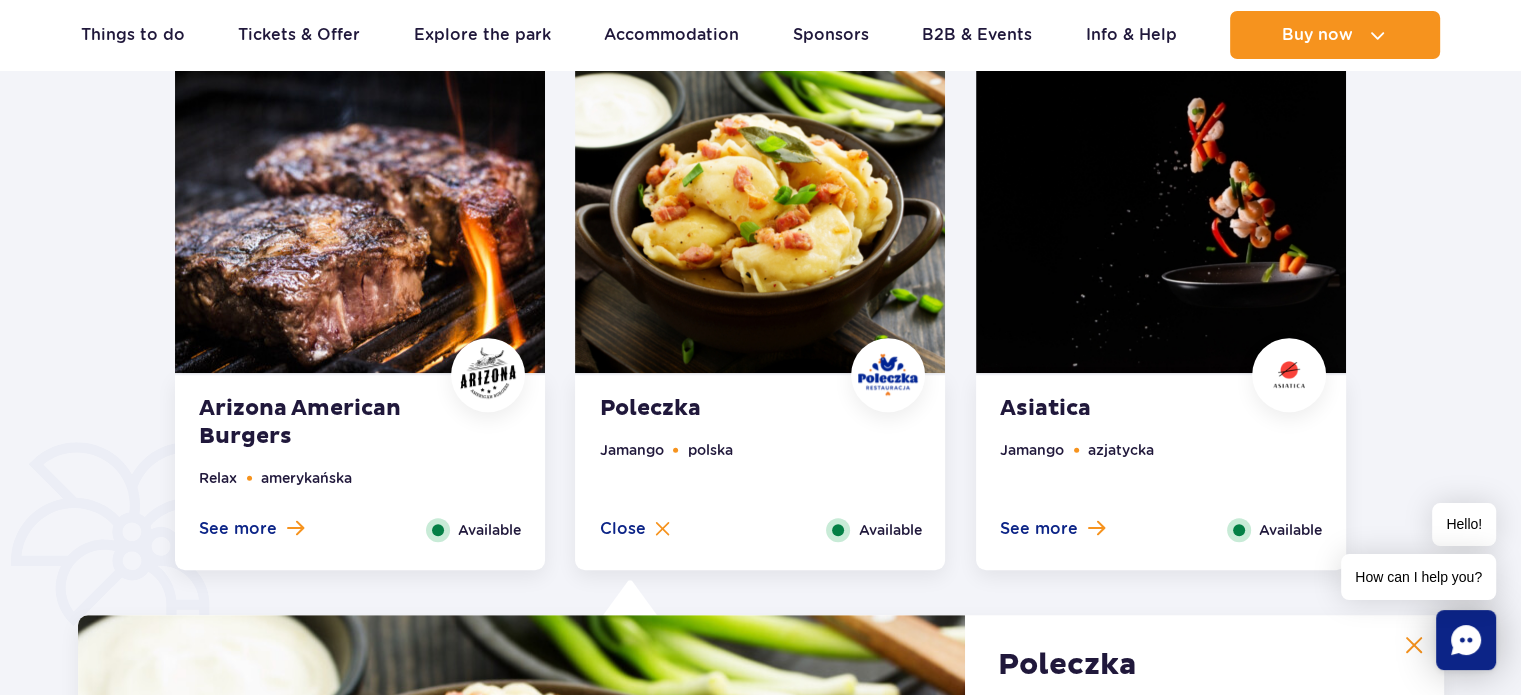 scroll, scrollTop: 1055, scrollLeft: 0, axis: vertical 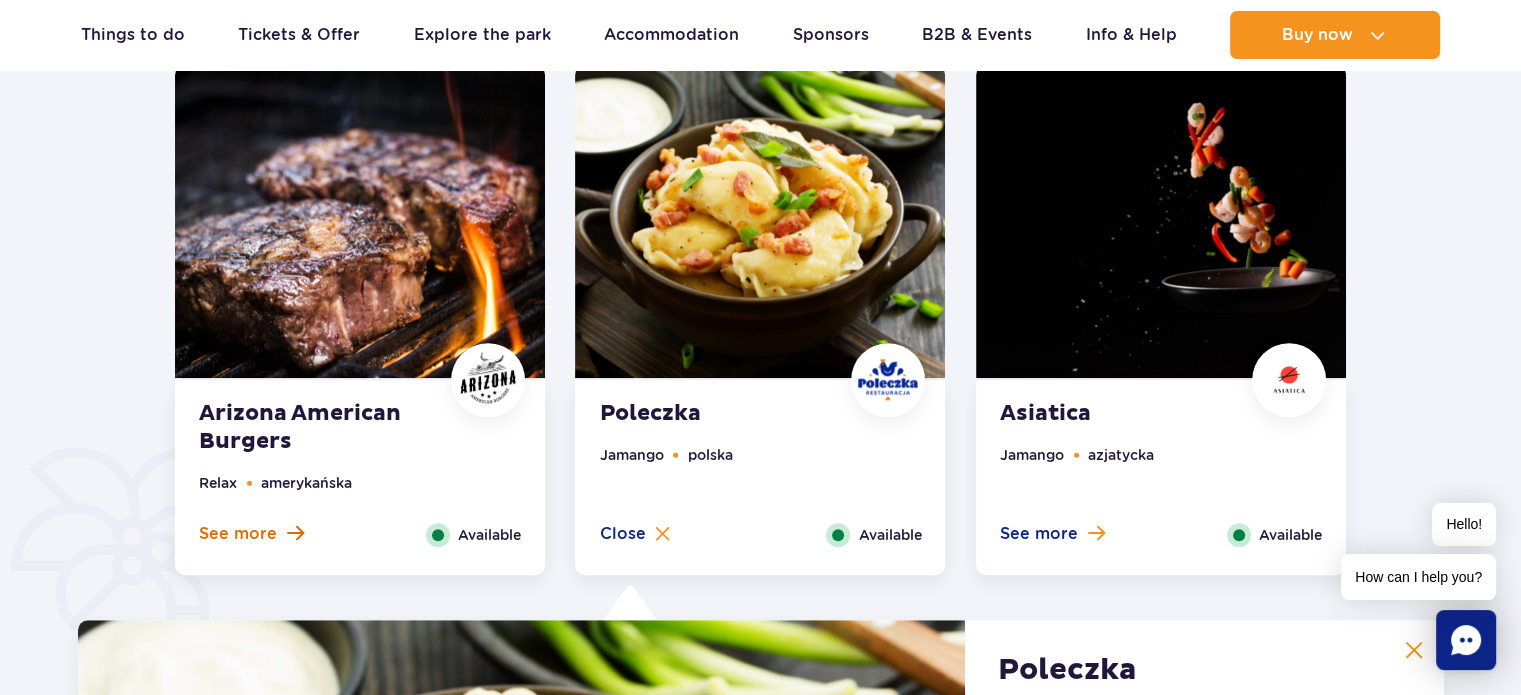 click on "See more" at bounding box center (251, 534) 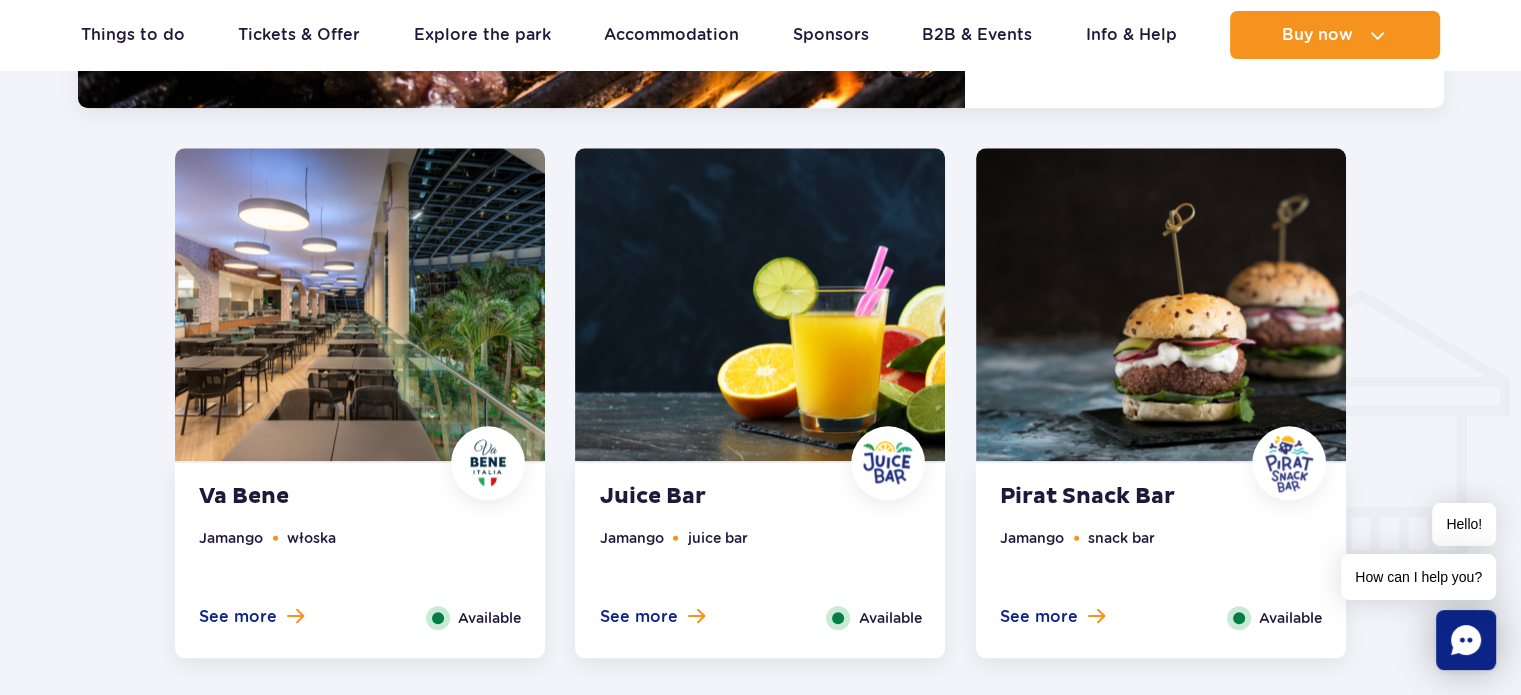scroll, scrollTop: 2155, scrollLeft: 0, axis: vertical 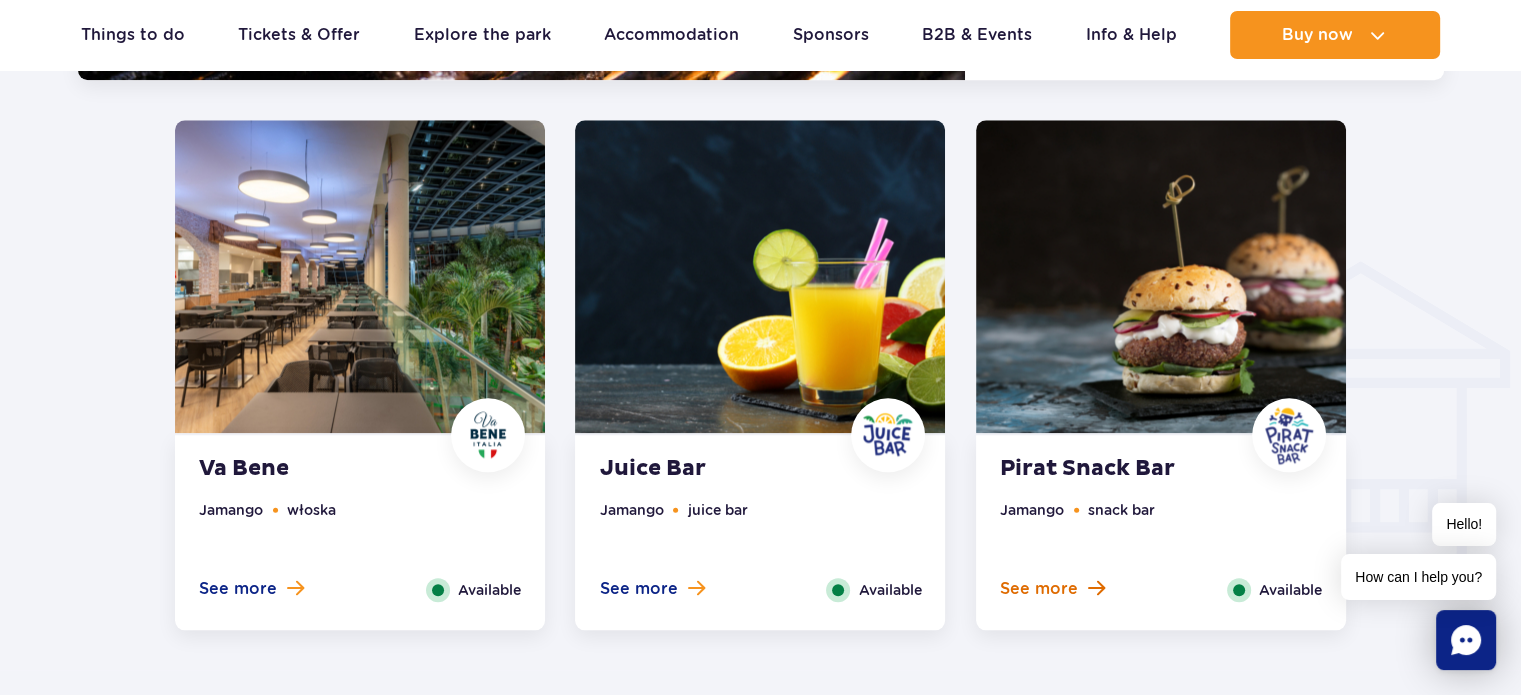click on "See more" at bounding box center (1039, 589) 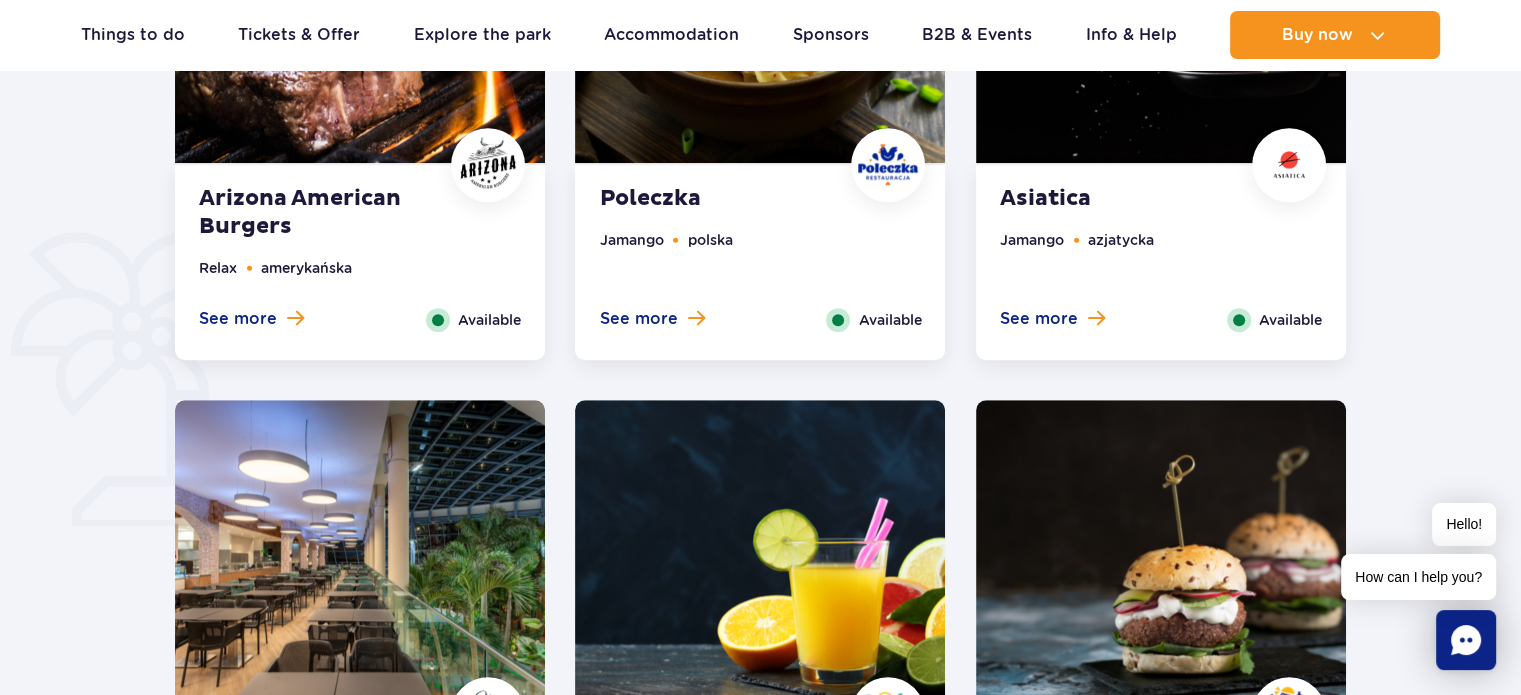 scroll, scrollTop: 904, scrollLeft: 0, axis: vertical 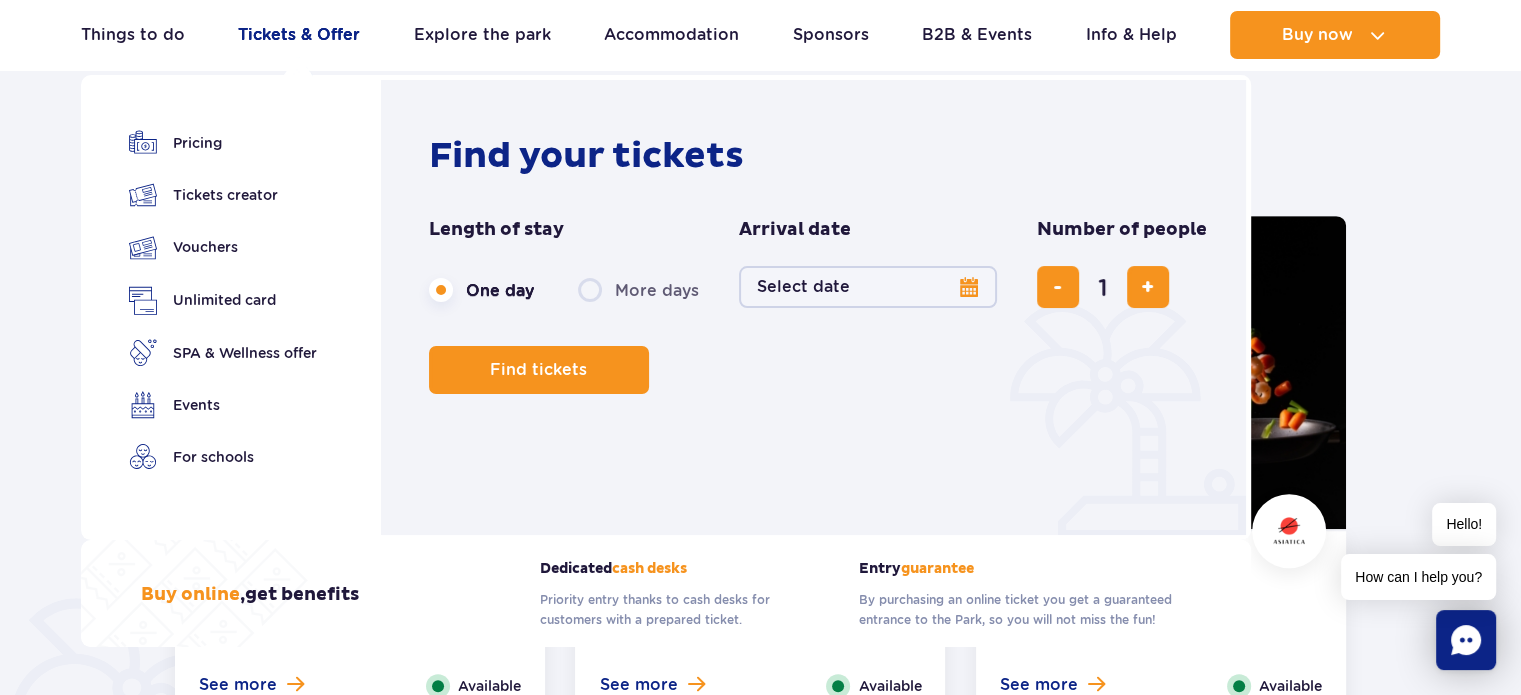 click on "Tickets & Offer" at bounding box center [299, 35] 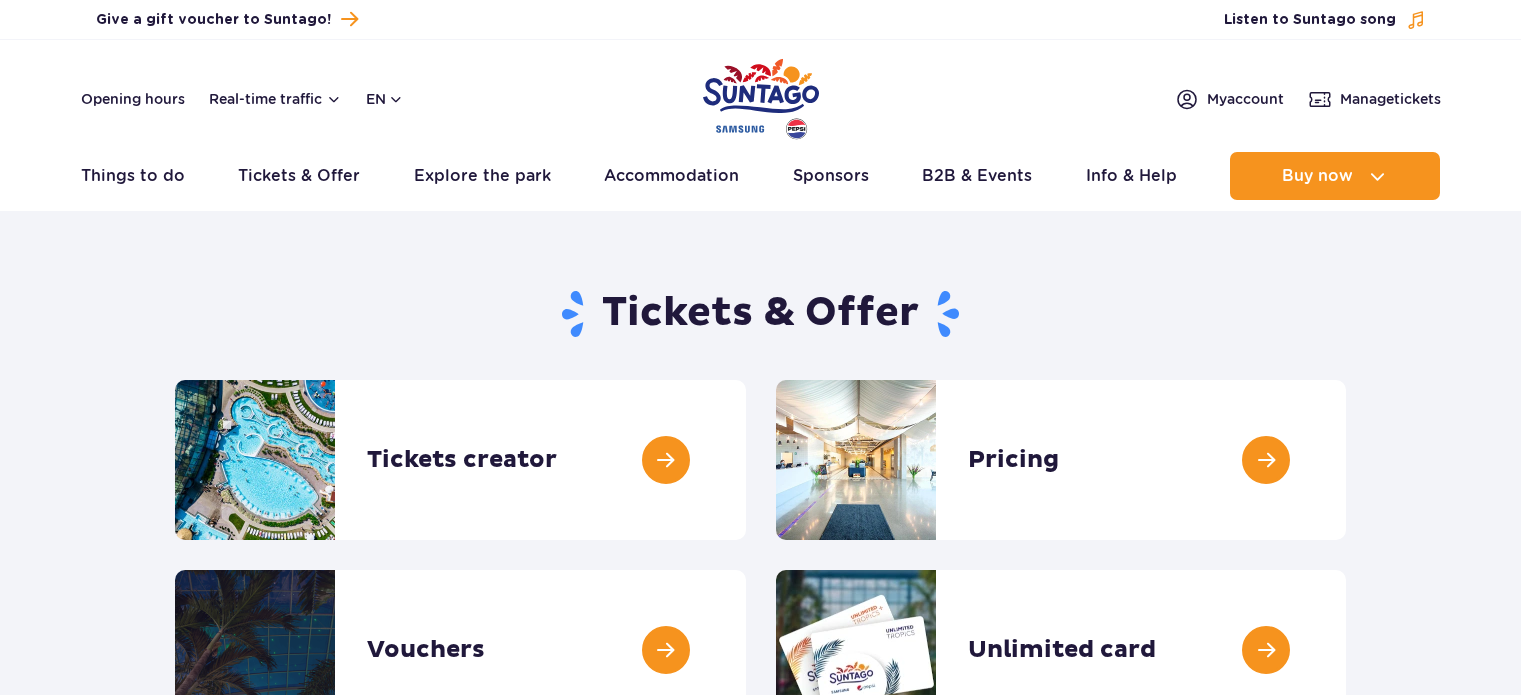 scroll, scrollTop: 0, scrollLeft: 0, axis: both 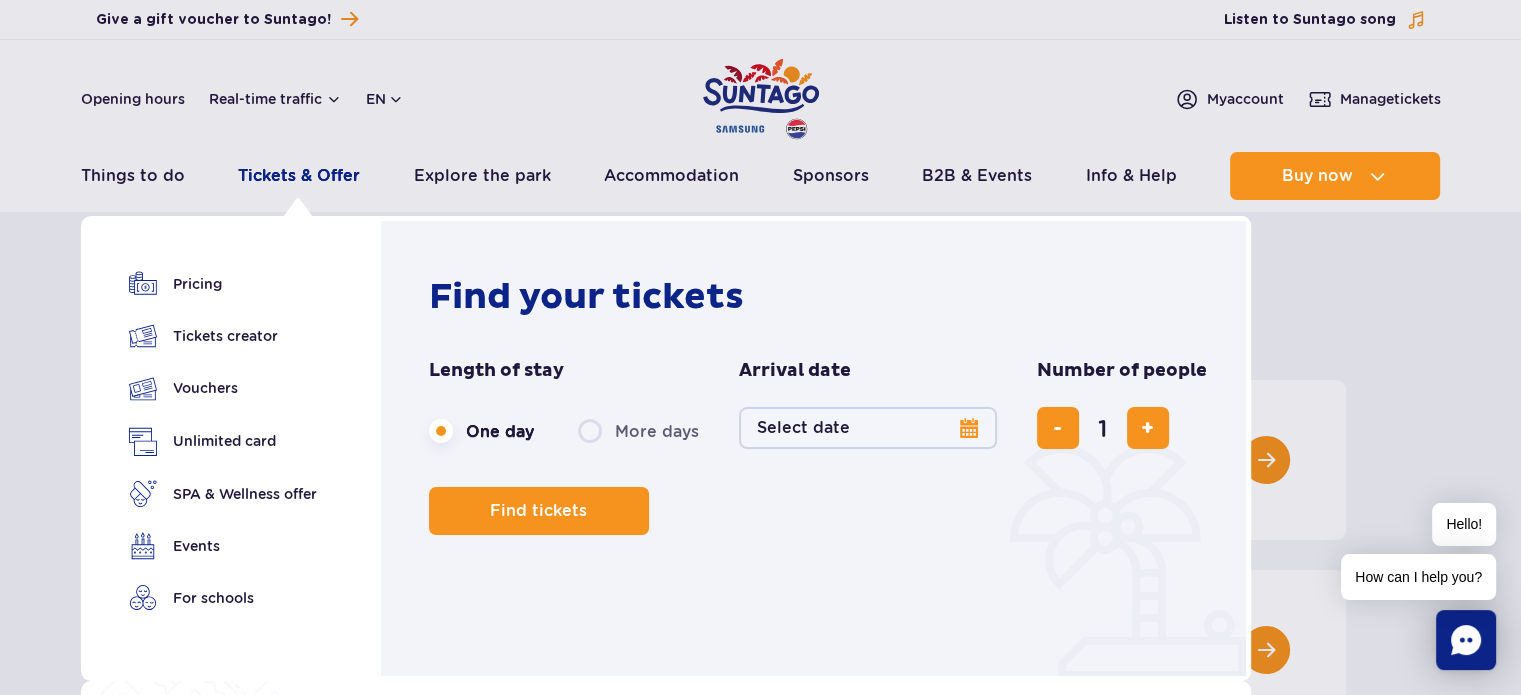 click on "Tickets & Offer" at bounding box center [299, 176] 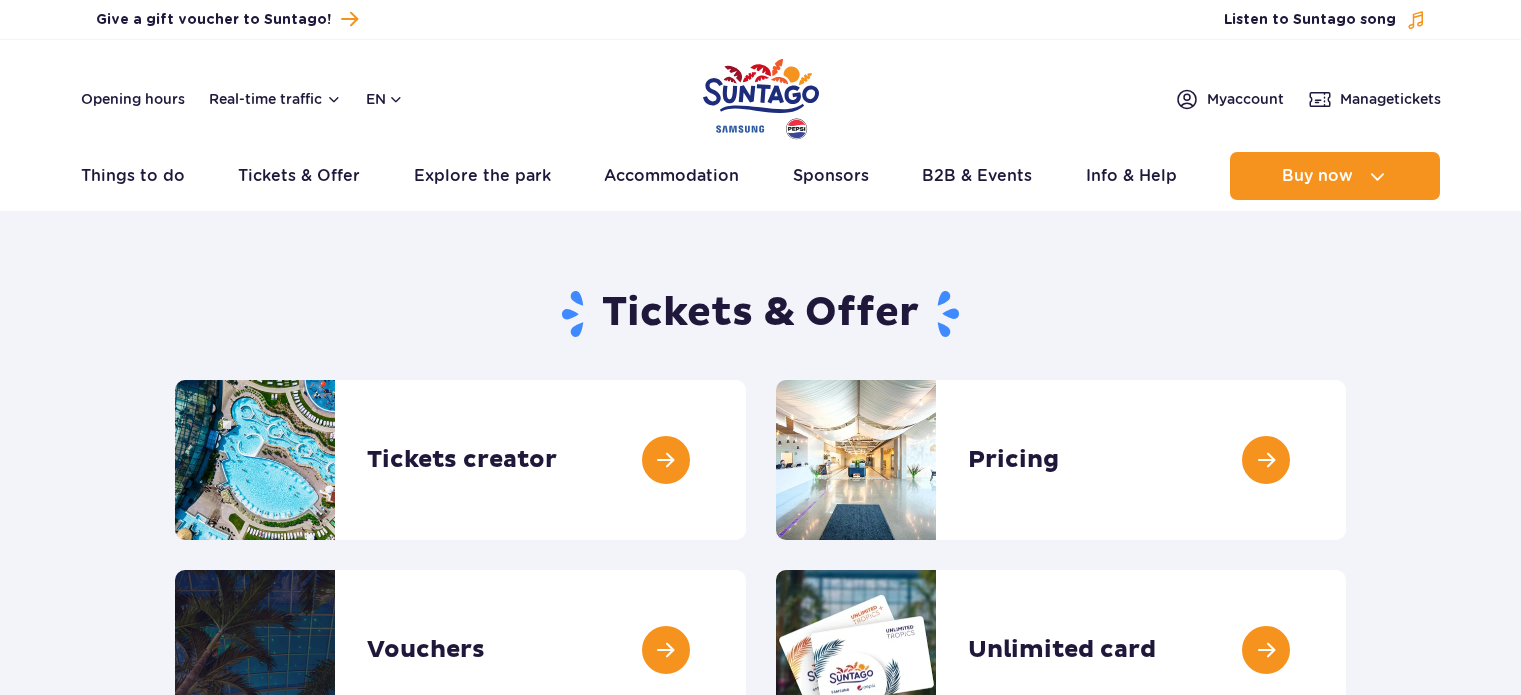 scroll, scrollTop: 0, scrollLeft: 0, axis: both 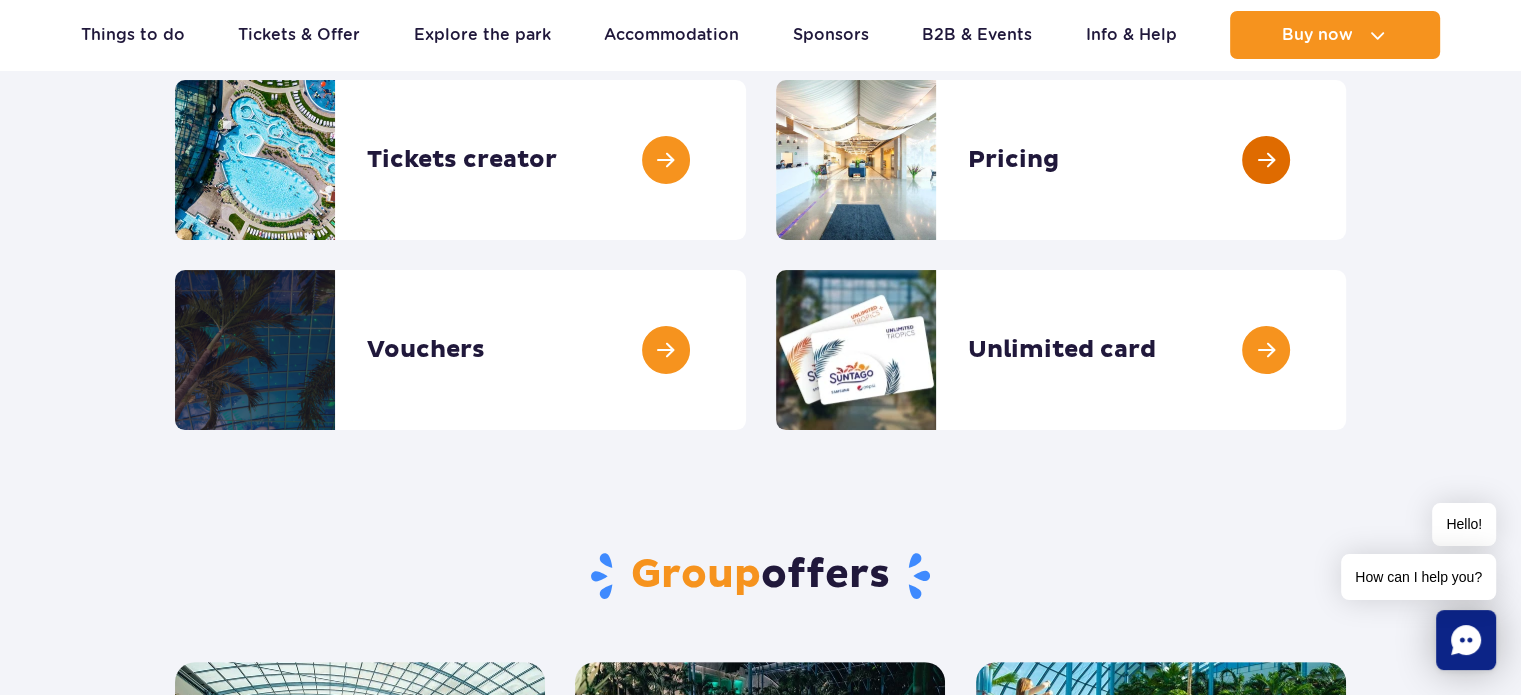 click at bounding box center (1346, 160) 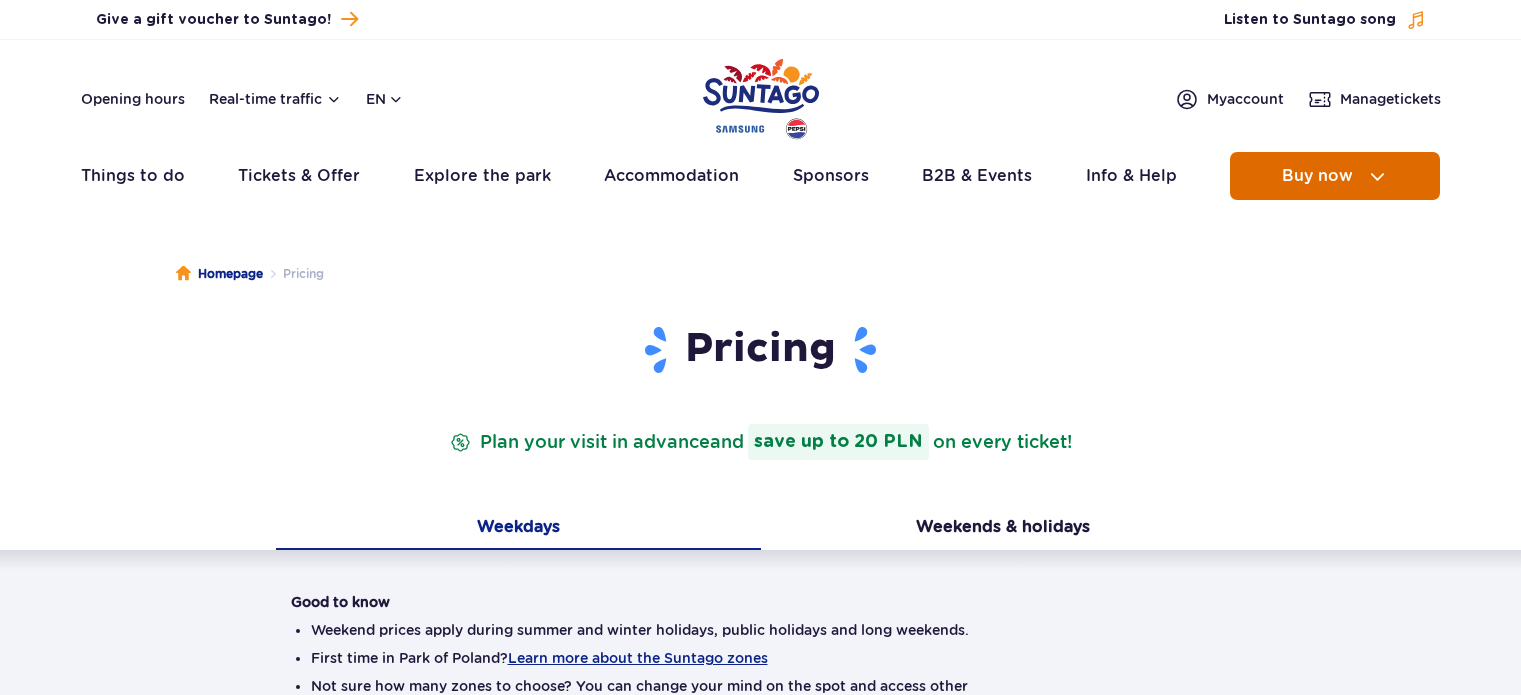 scroll, scrollTop: 0, scrollLeft: 0, axis: both 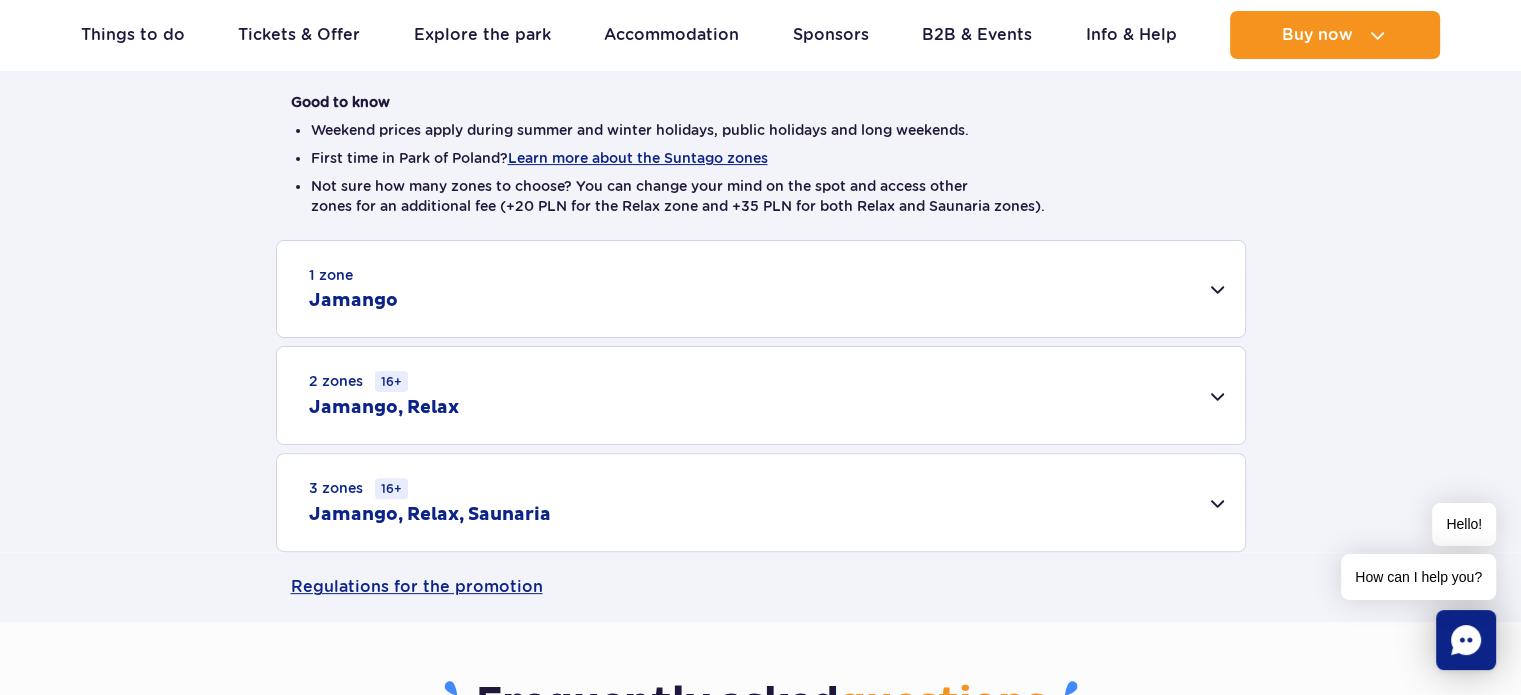 click on "1 zone
Jamango" at bounding box center [761, 289] 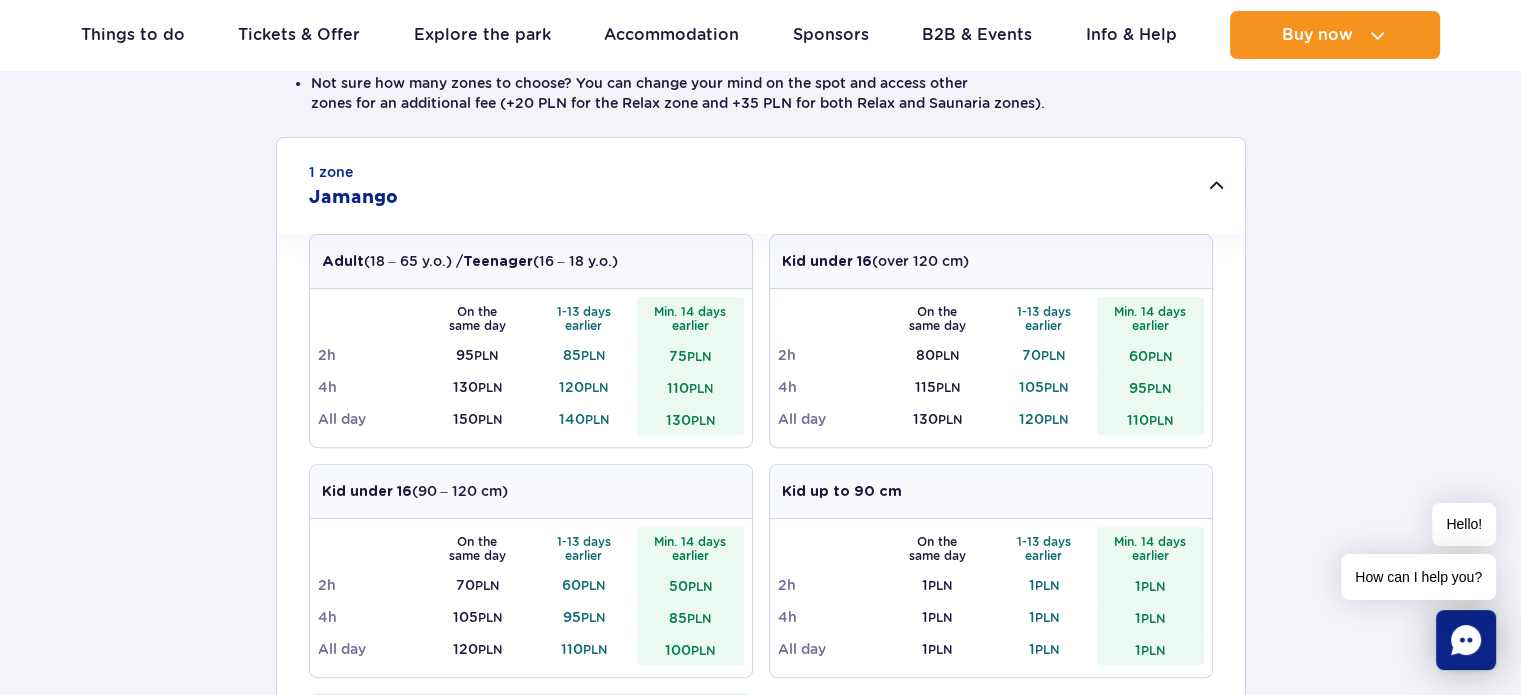 scroll, scrollTop: 600, scrollLeft: 0, axis: vertical 